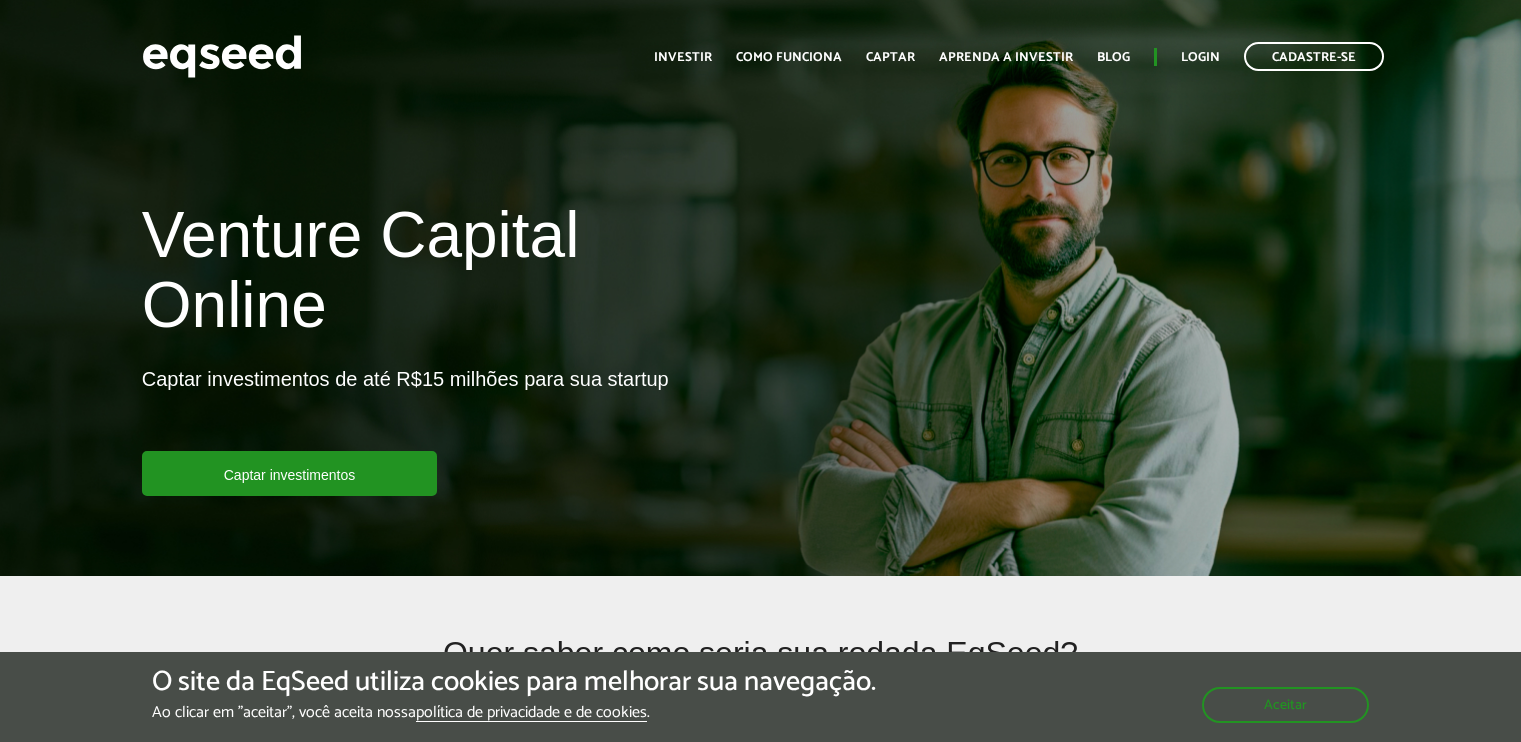 scroll, scrollTop: 0, scrollLeft: 0, axis: both 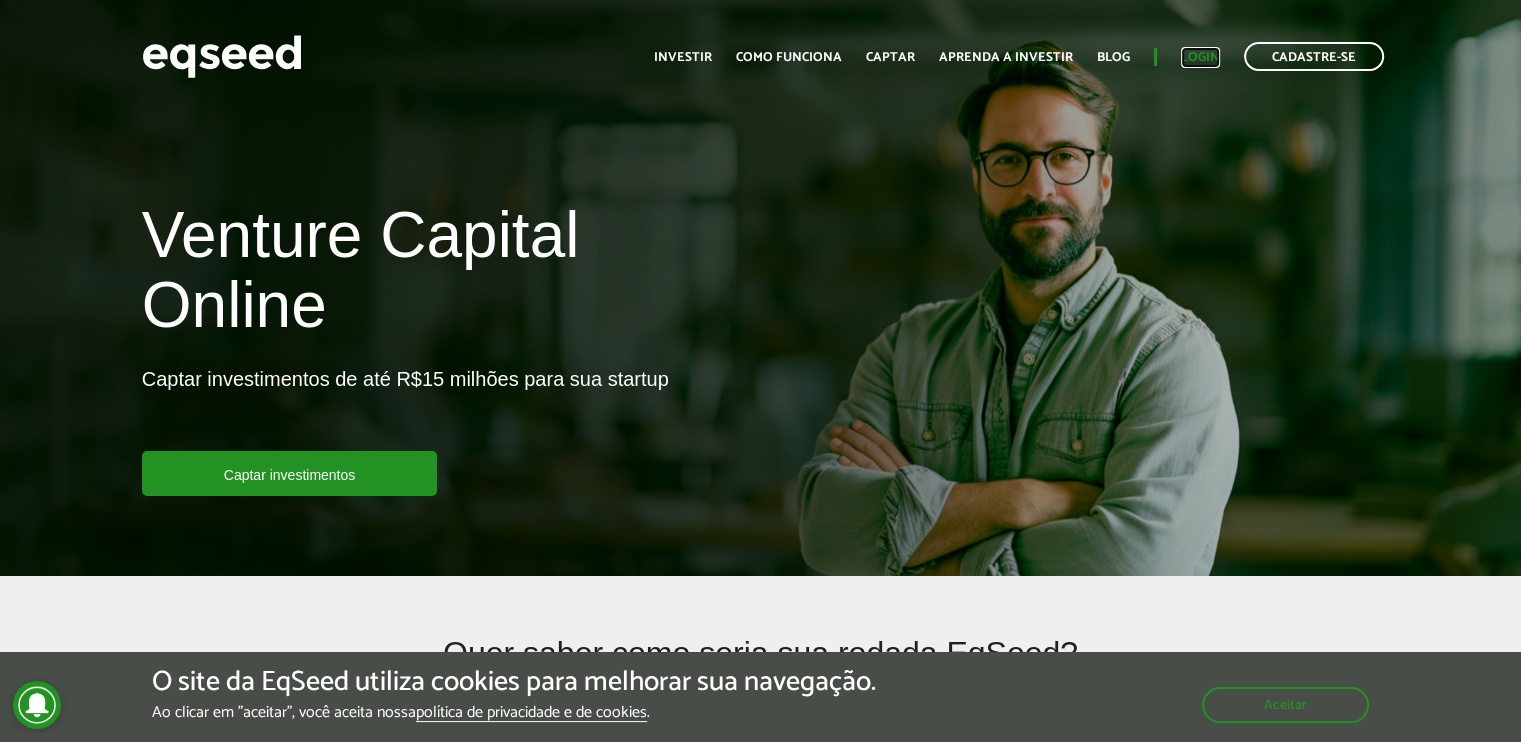 click on "Login" at bounding box center [1200, 57] 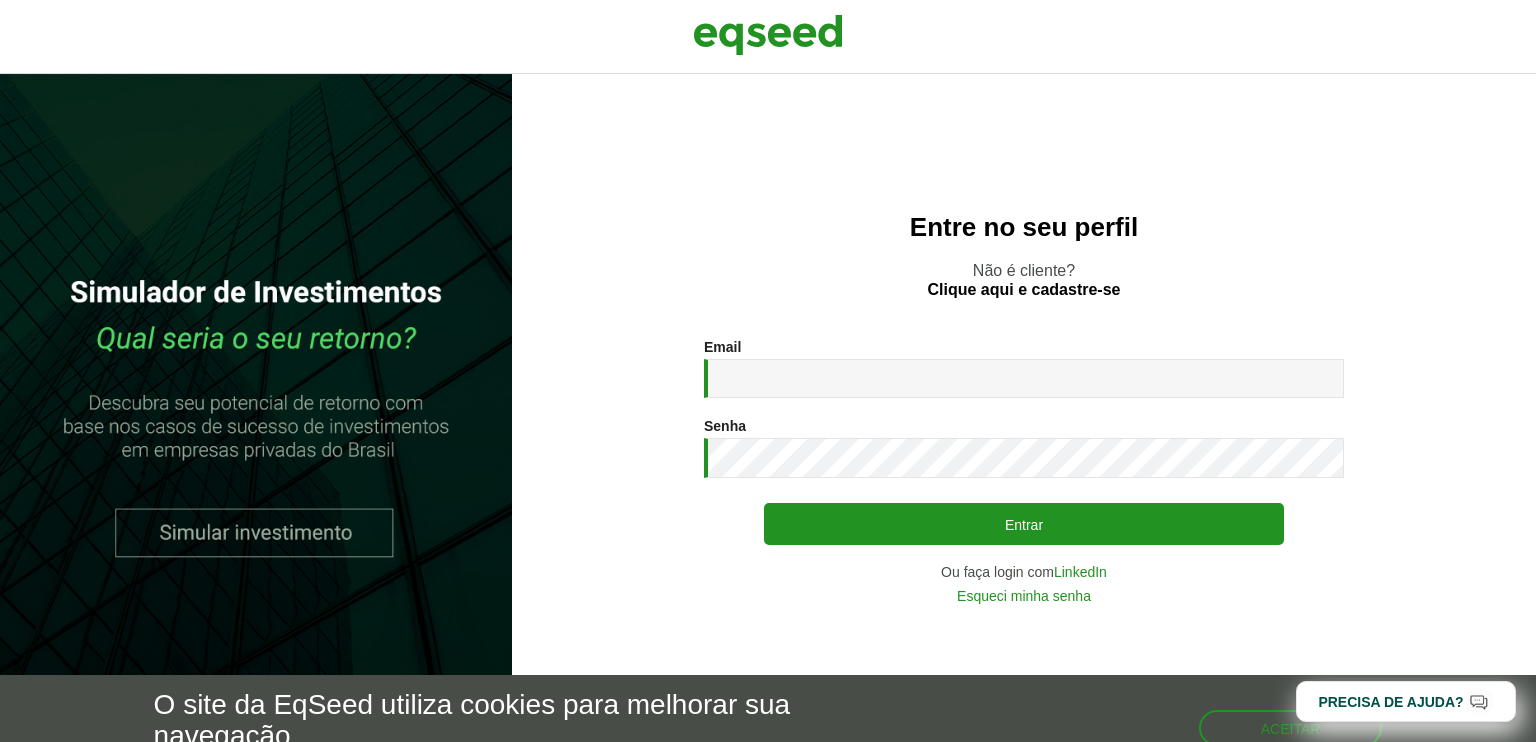 scroll, scrollTop: 0, scrollLeft: 0, axis: both 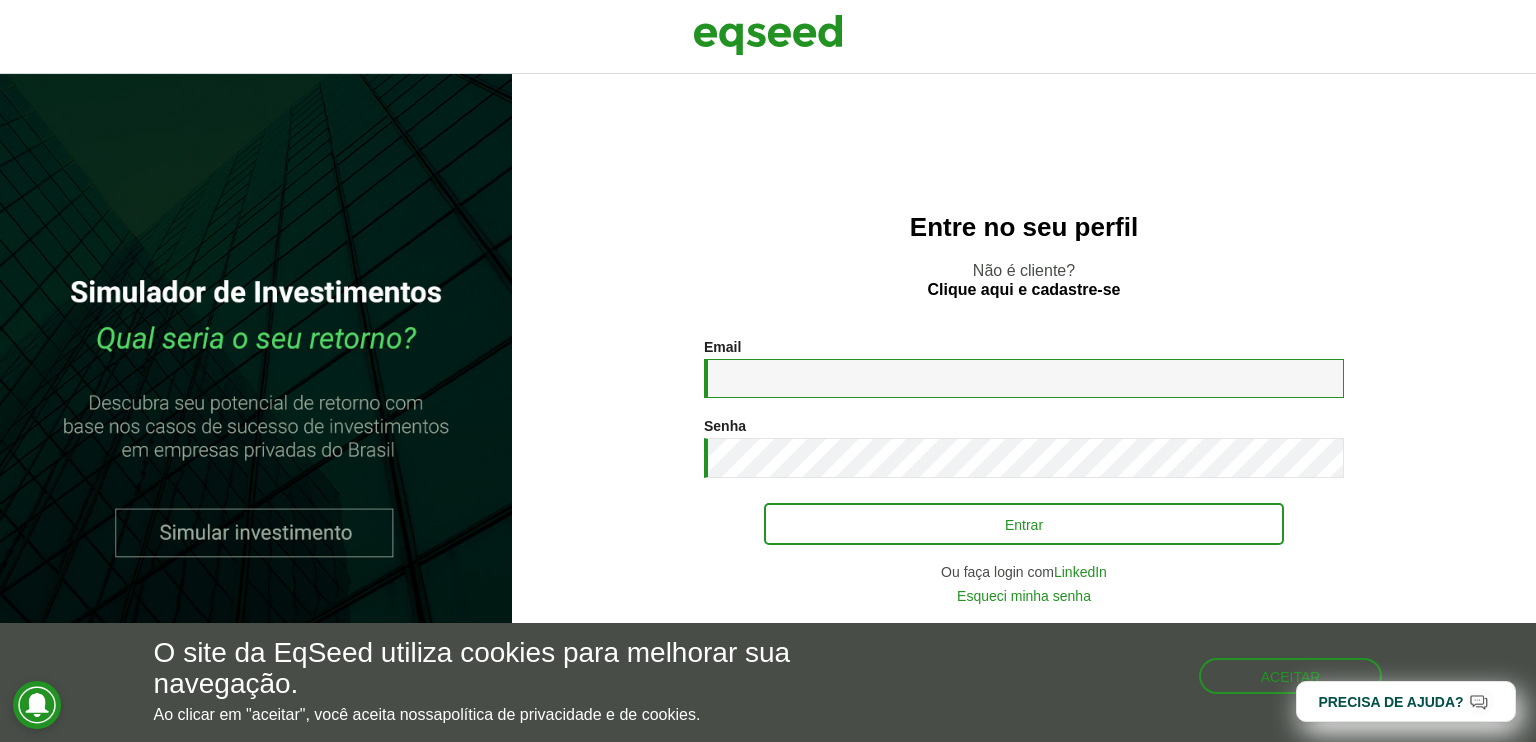 type on "**********" 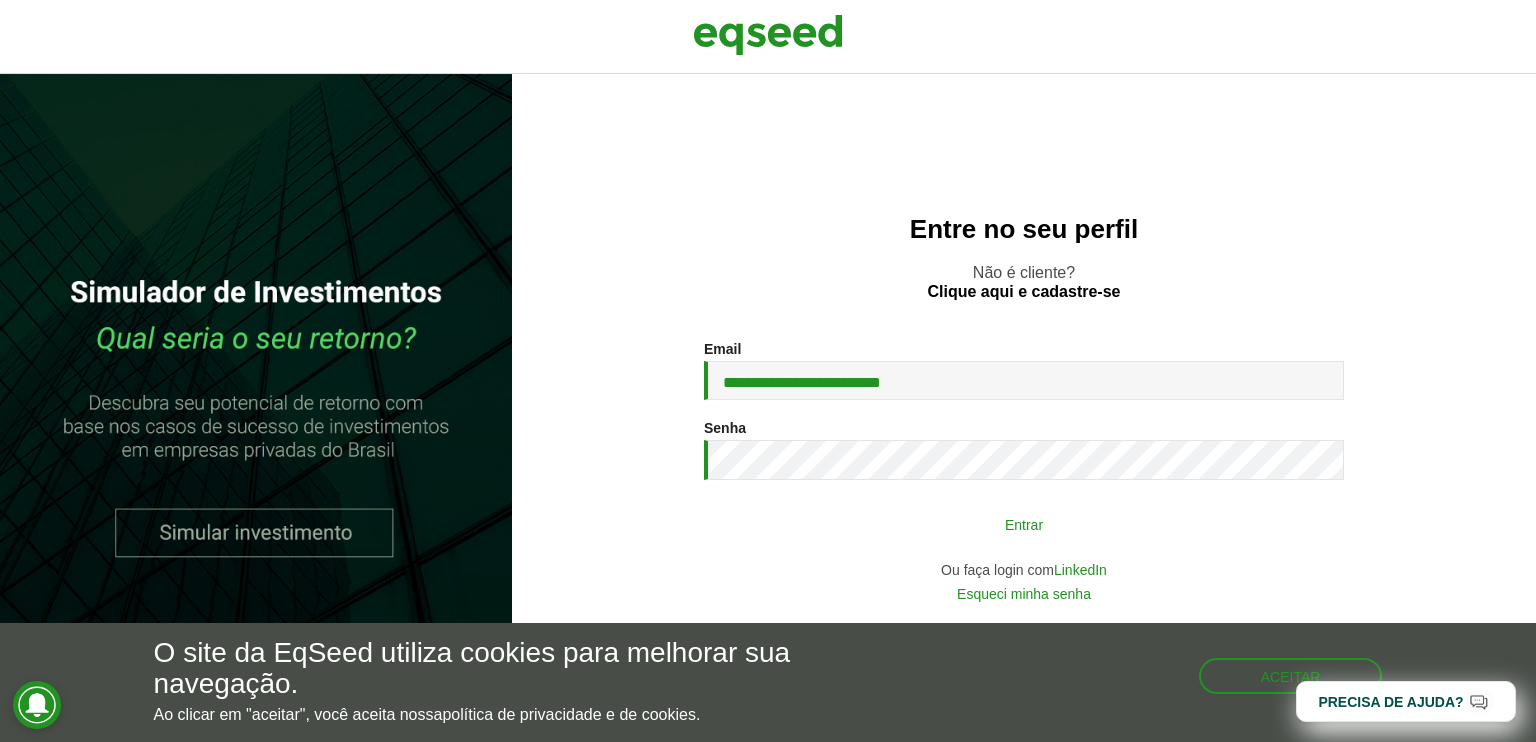 click on "Entrar" at bounding box center [1024, 524] 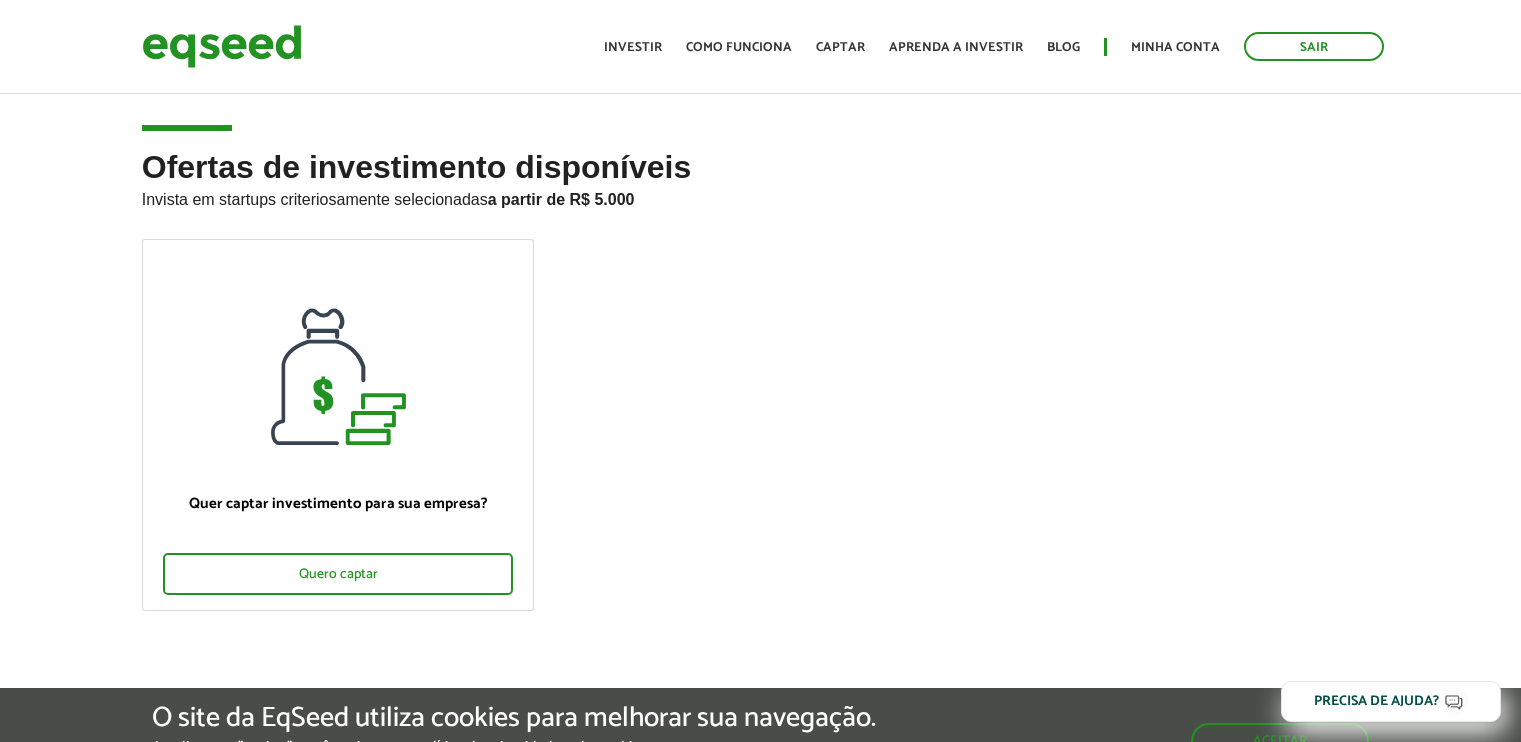 scroll, scrollTop: 0, scrollLeft: 0, axis: both 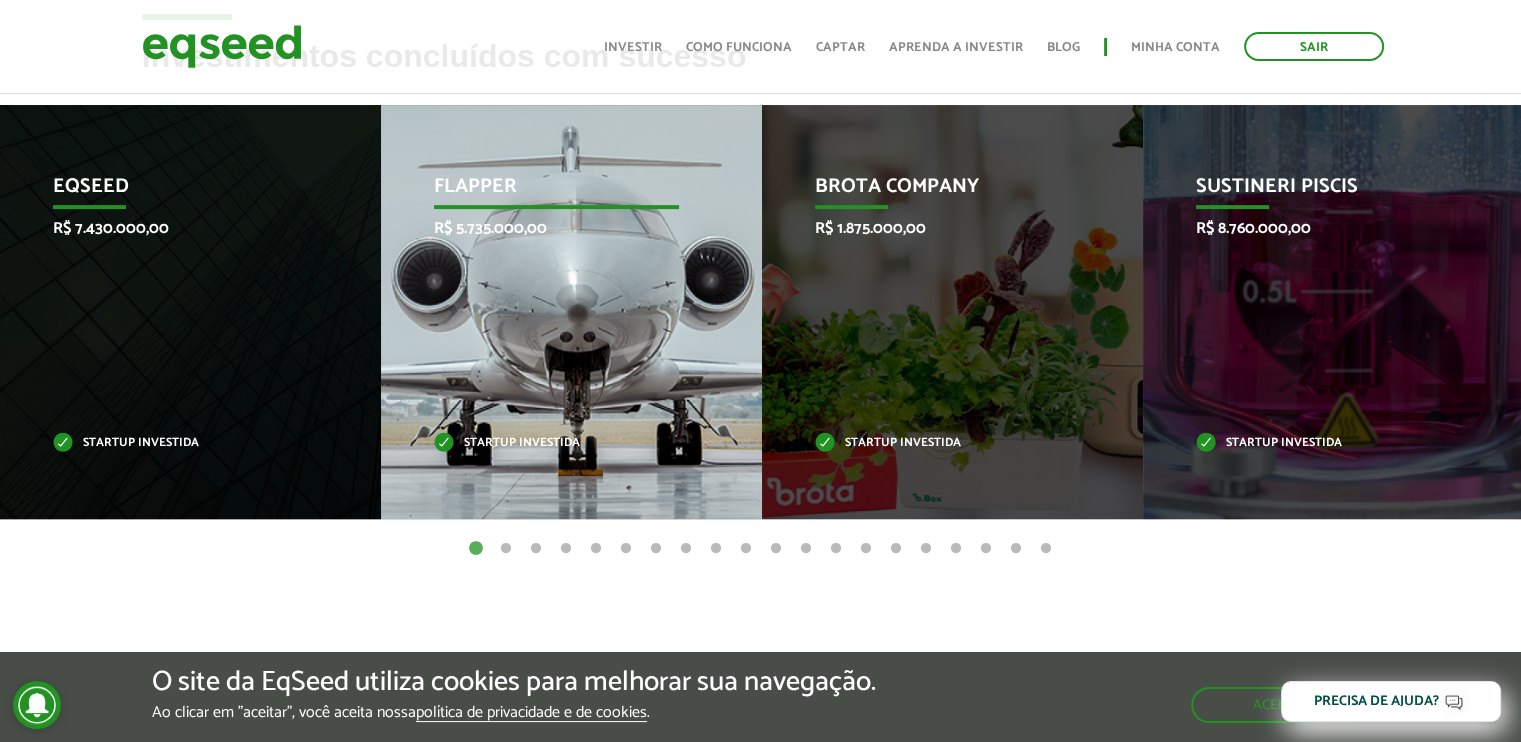 click on "Flapper" at bounding box center [557, 192] 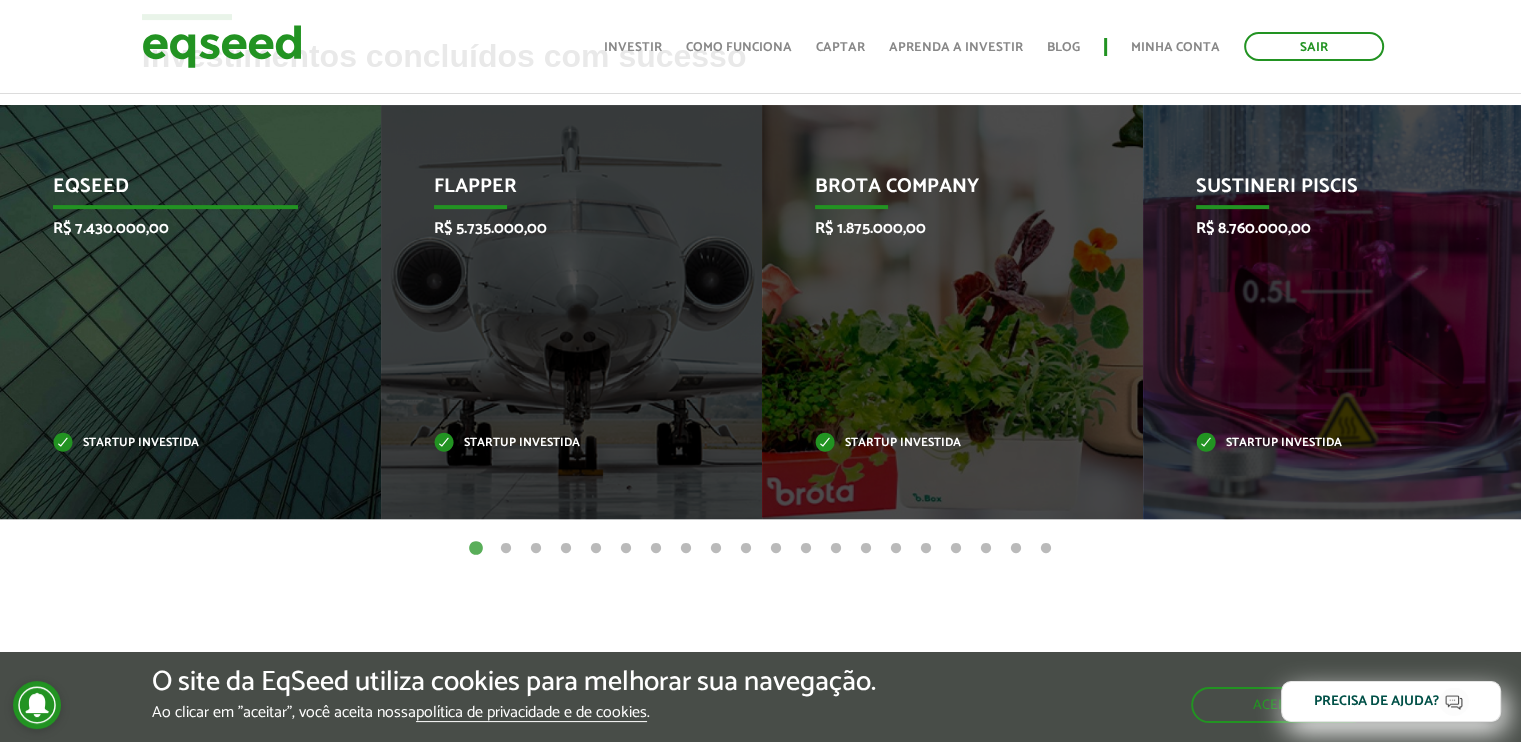 drag, startPoint x: 477, startPoint y: 397, endPoint x: 192, endPoint y: 297, distance: 302.03476 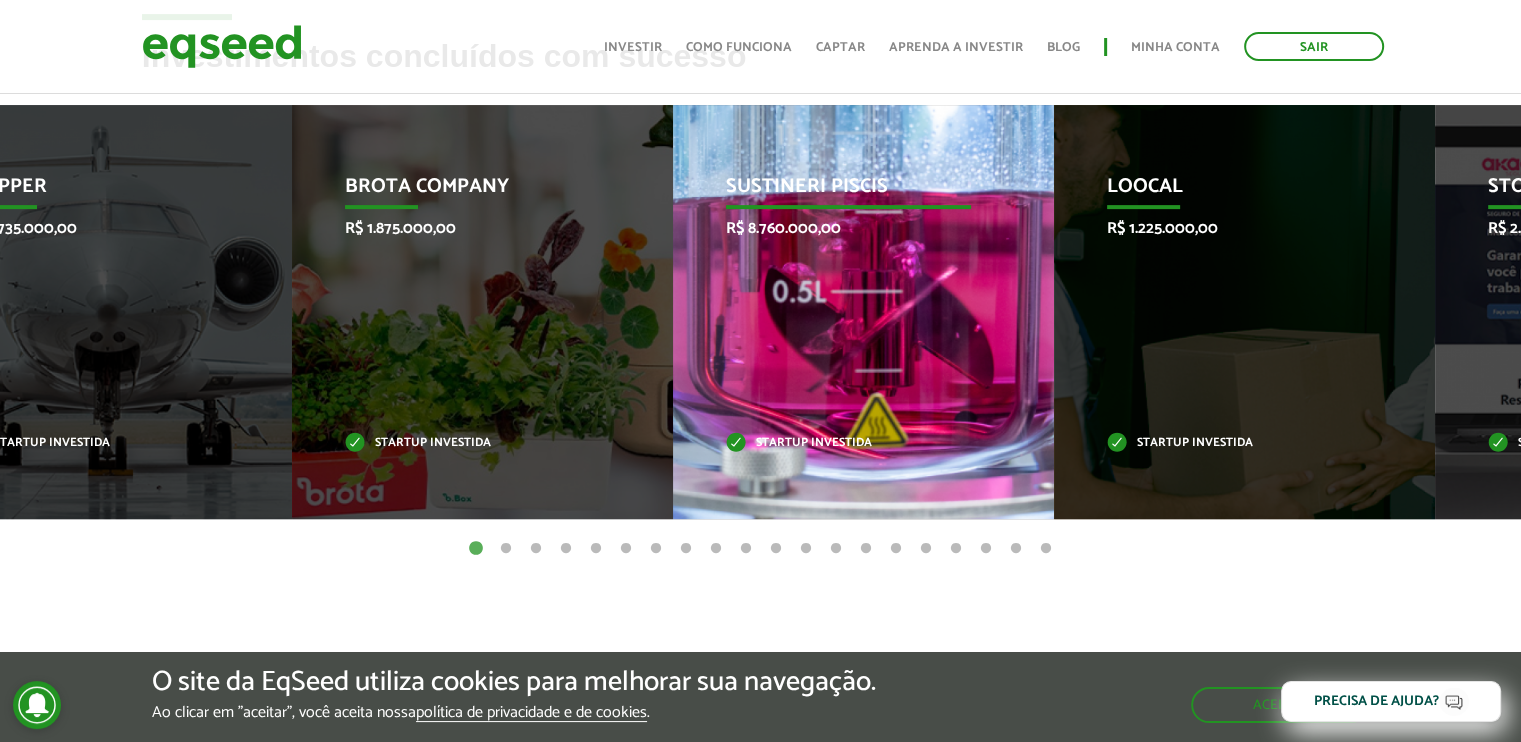 drag, startPoint x: 1075, startPoint y: 276, endPoint x: 536, endPoint y: 382, distance: 549.32416 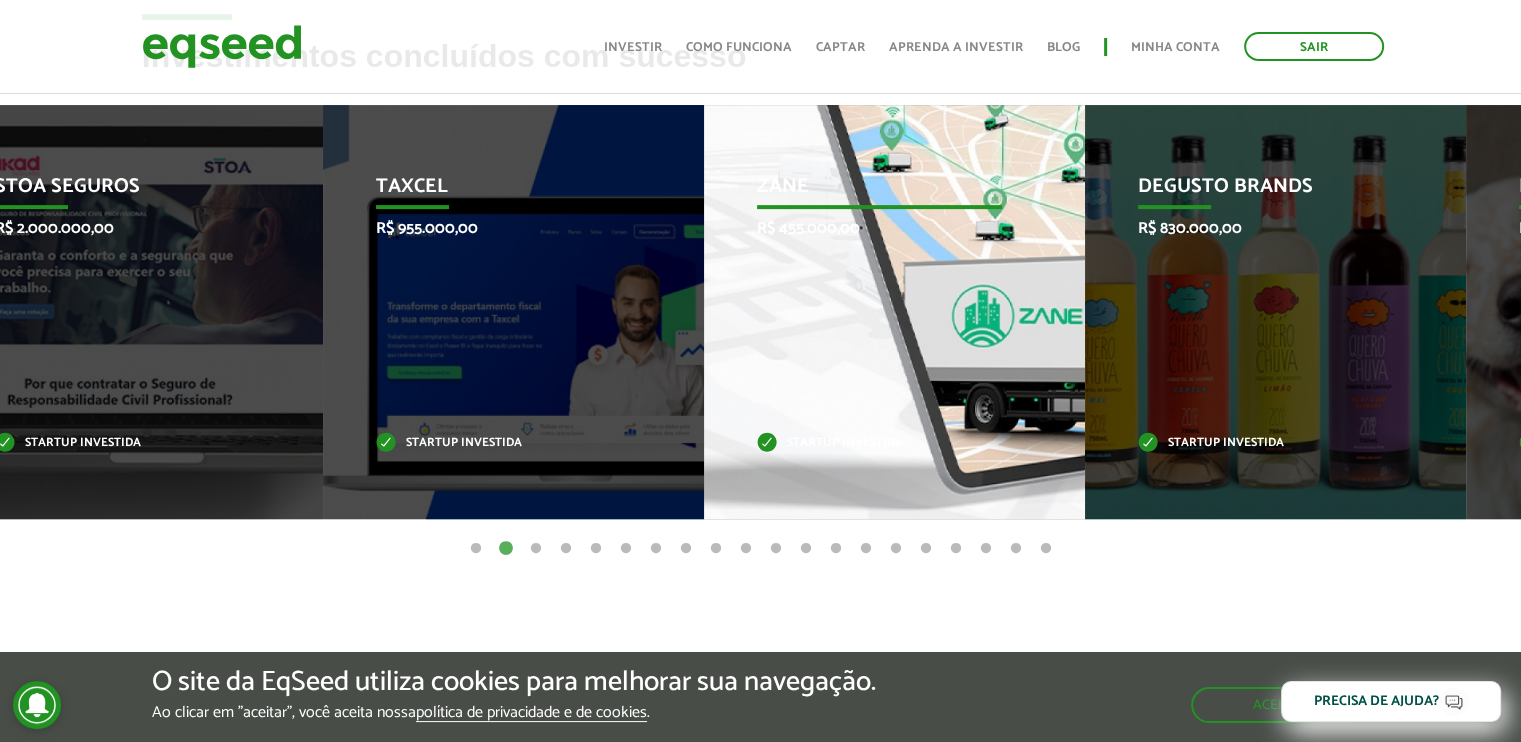 drag, startPoint x: 1268, startPoint y: 259, endPoint x: 502, endPoint y: 309, distance: 767.6301 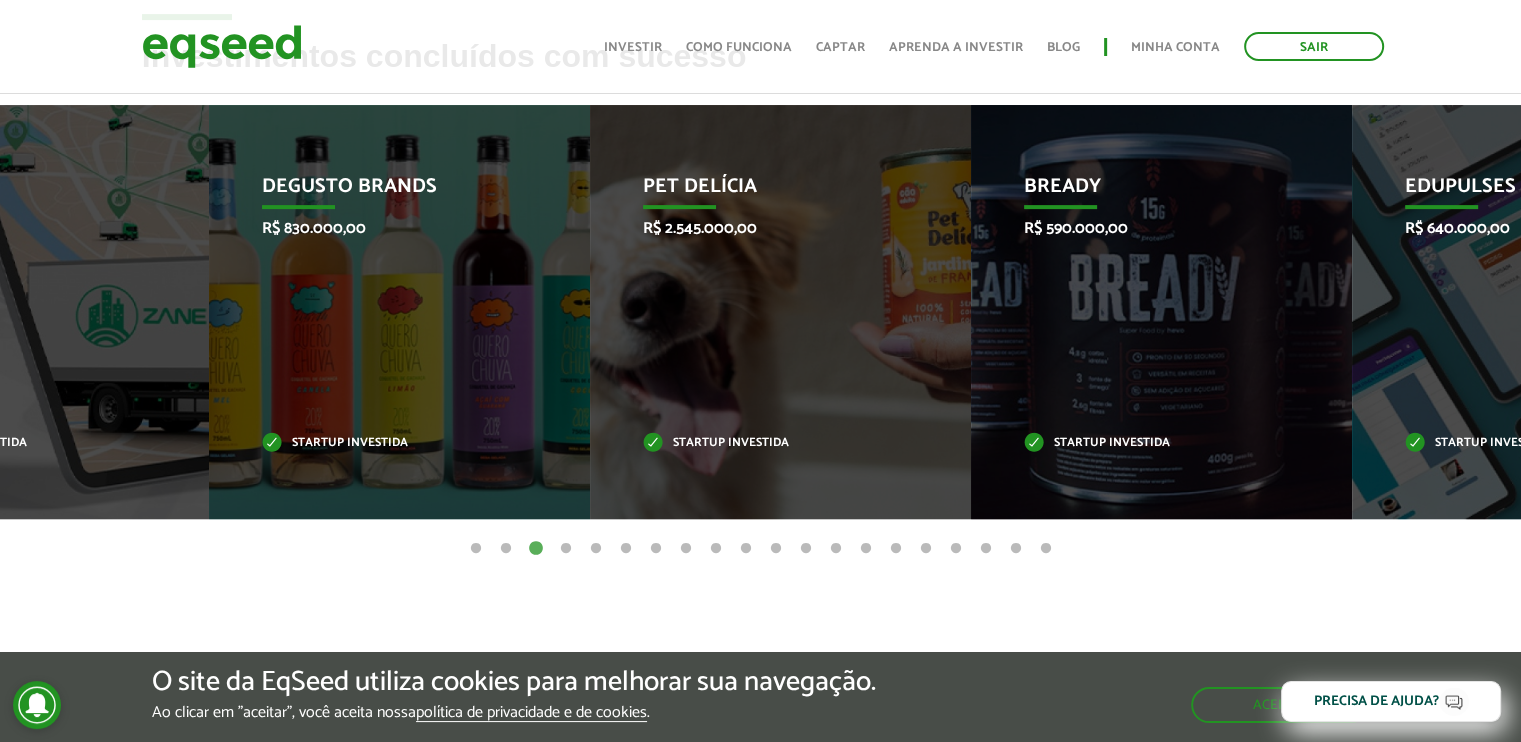 drag, startPoint x: 447, startPoint y: 288, endPoint x: 1535, endPoint y: 279, distance: 1088.0372 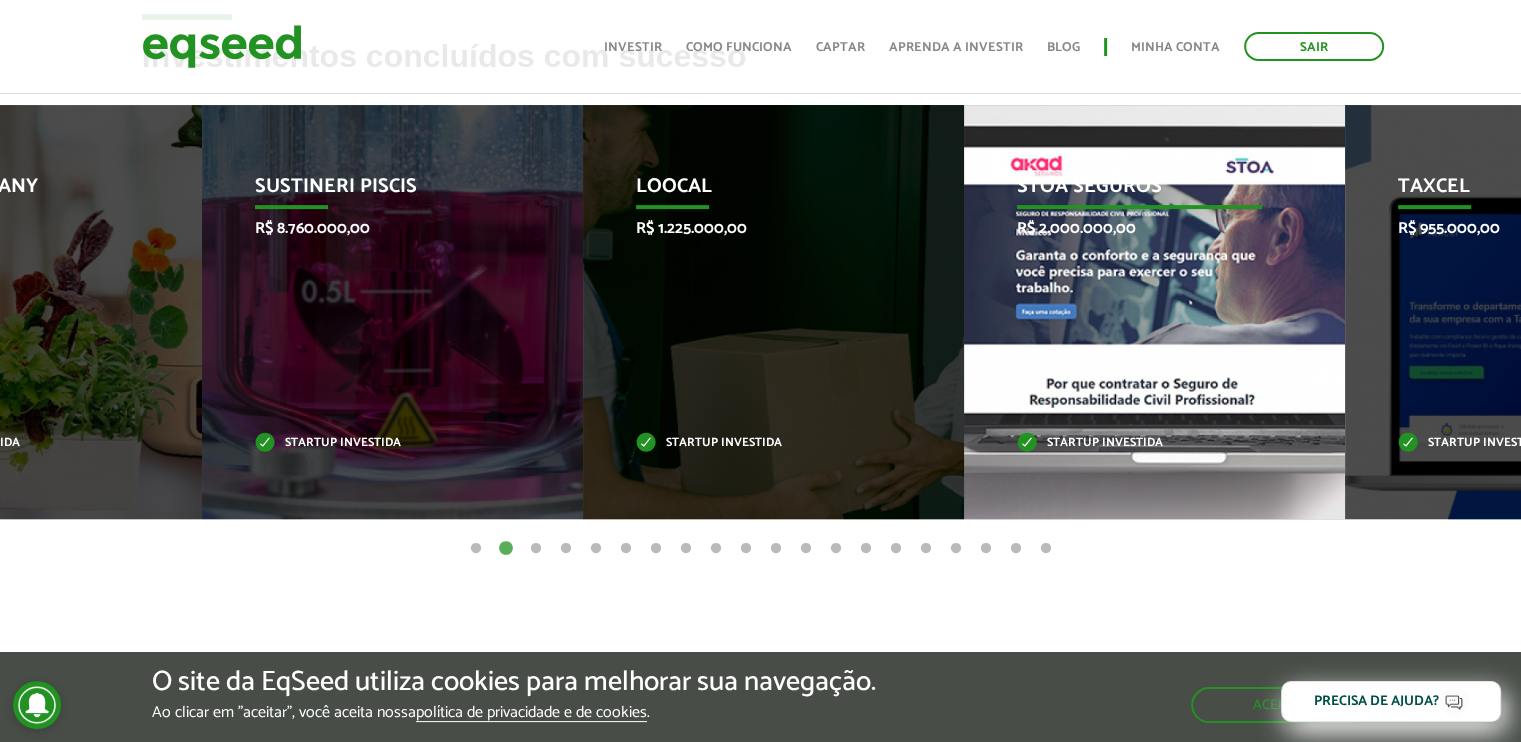 drag, startPoint x: 581, startPoint y: 263, endPoint x: 1131, endPoint y: 185, distance: 555.50336 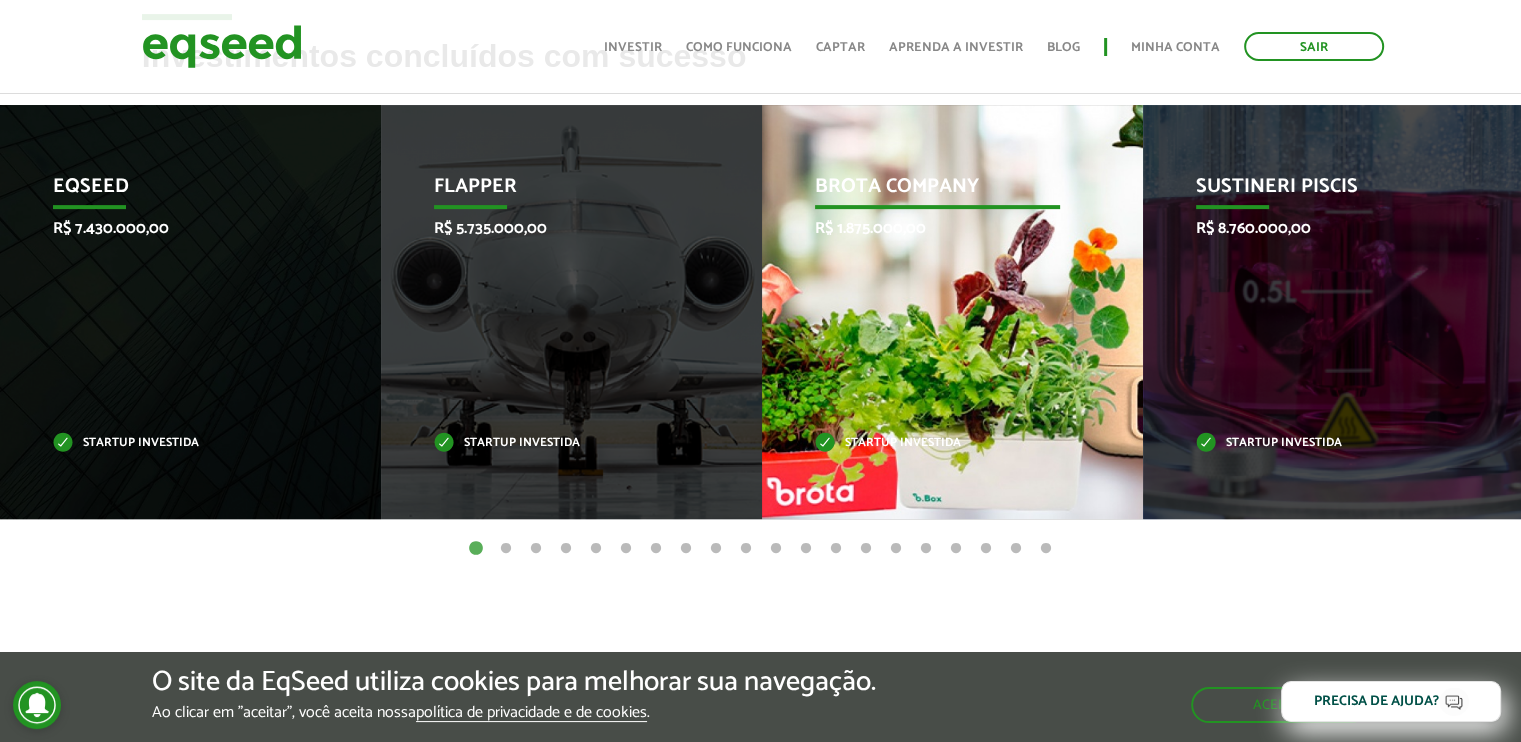 drag, startPoint x: 769, startPoint y: 183, endPoint x: 1108, endPoint y: 214, distance: 340.41446 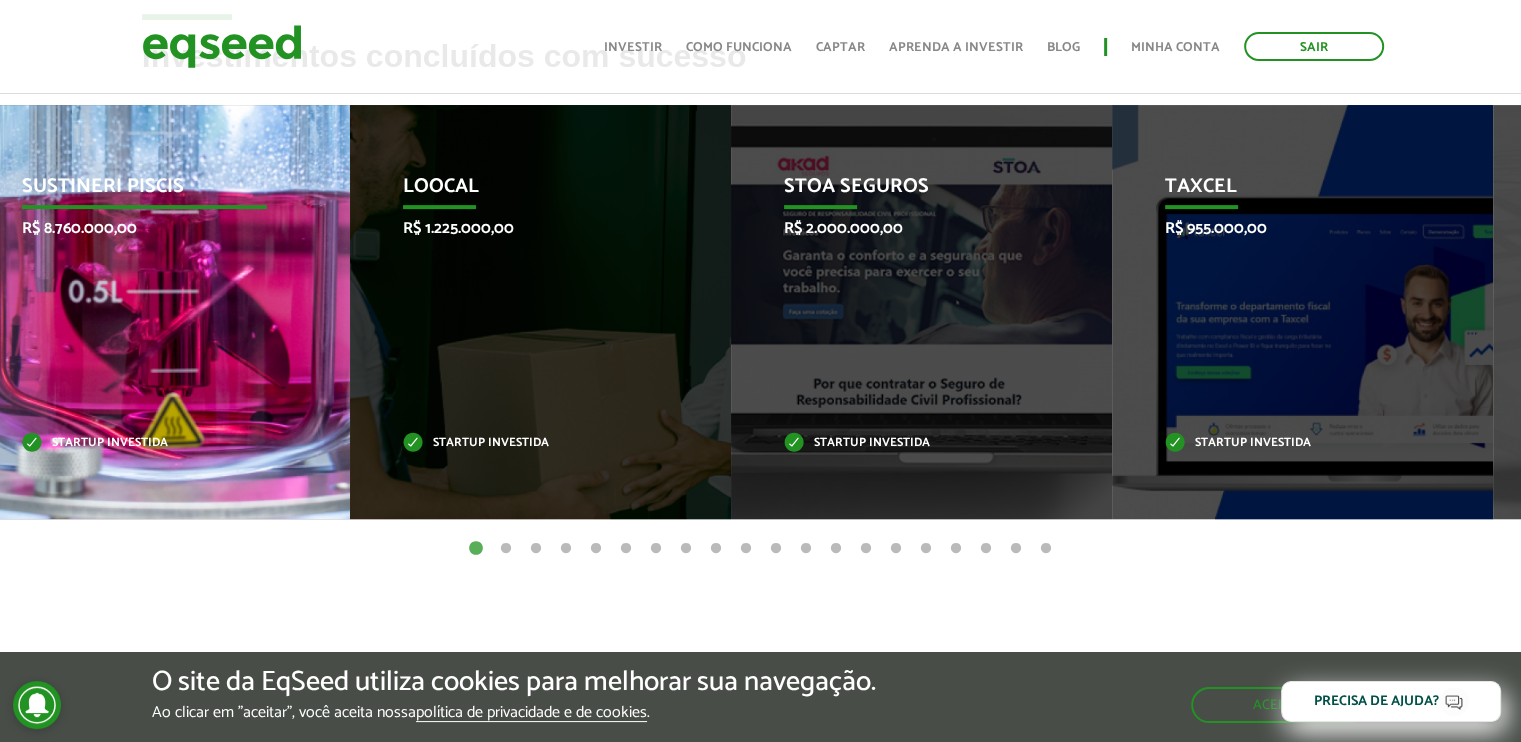 drag, startPoint x: 1186, startPoint y: 314, endPoint x: 74, endPoint y: 389, distance: 1114.5264 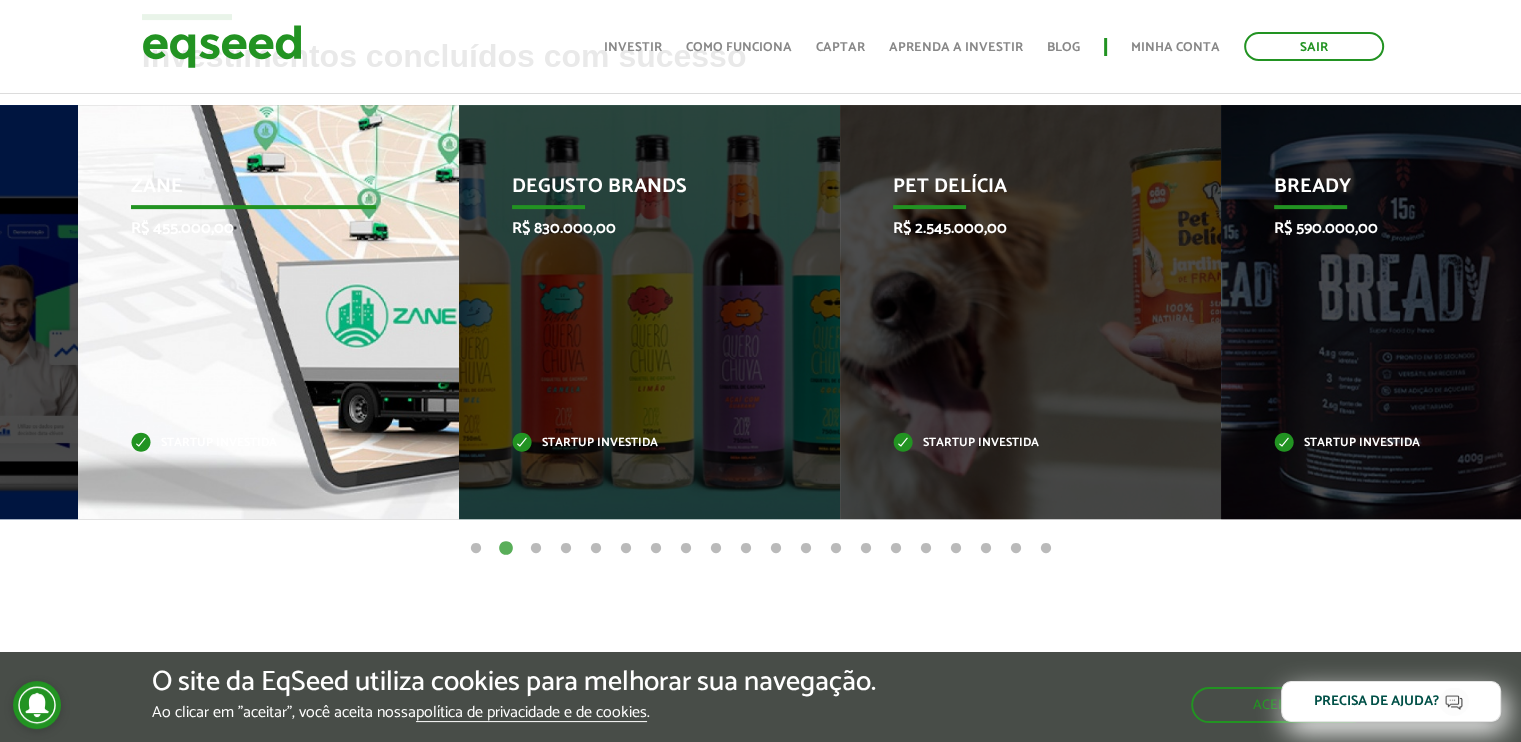 drag, startPoint x: 1279, startPoint y: 322, endPoint x: 214, endPoint y: 427, distance: 1070.1636 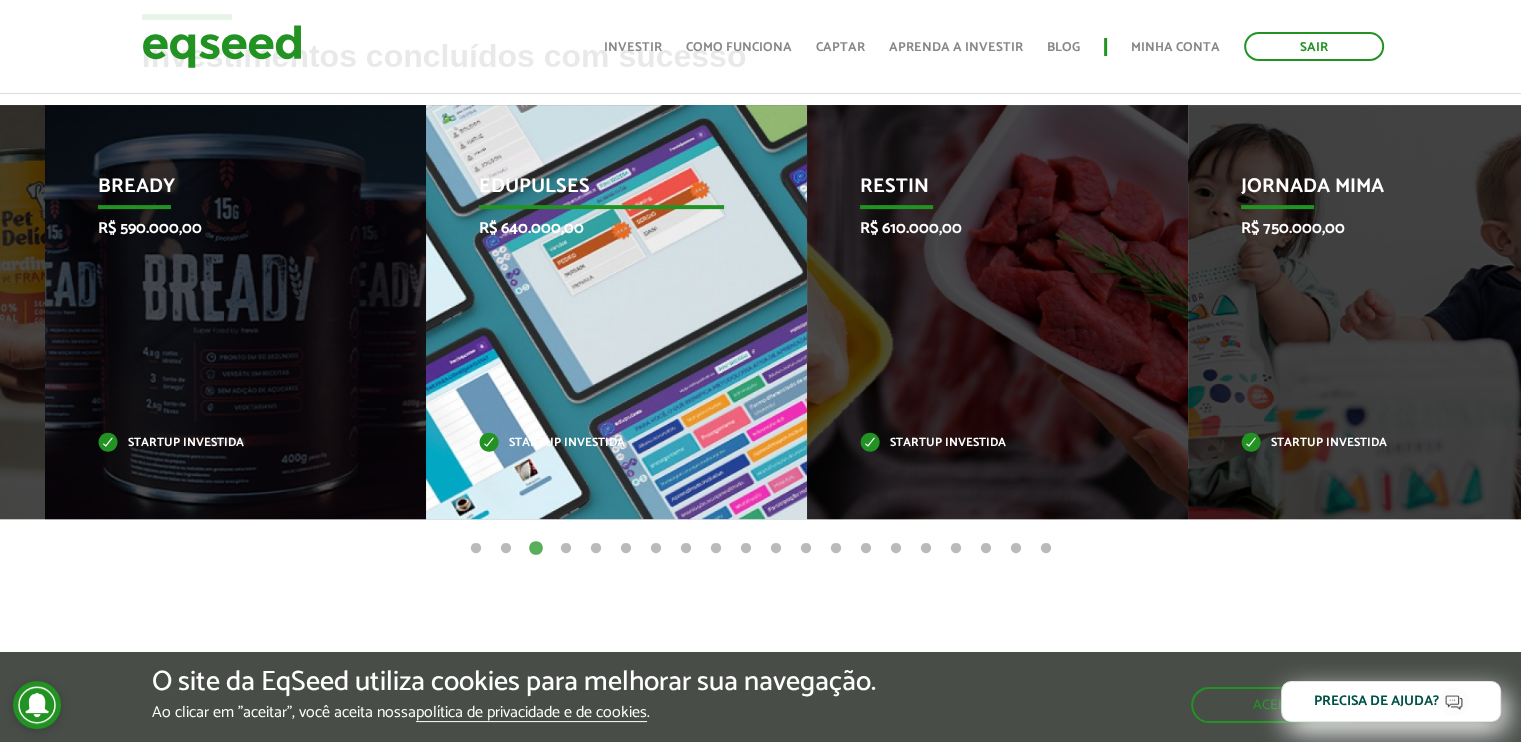 drag, startPoint x: 843, startPoint y: 367, endPoint x: 415, endPoint y: 380, distance: 428.1974 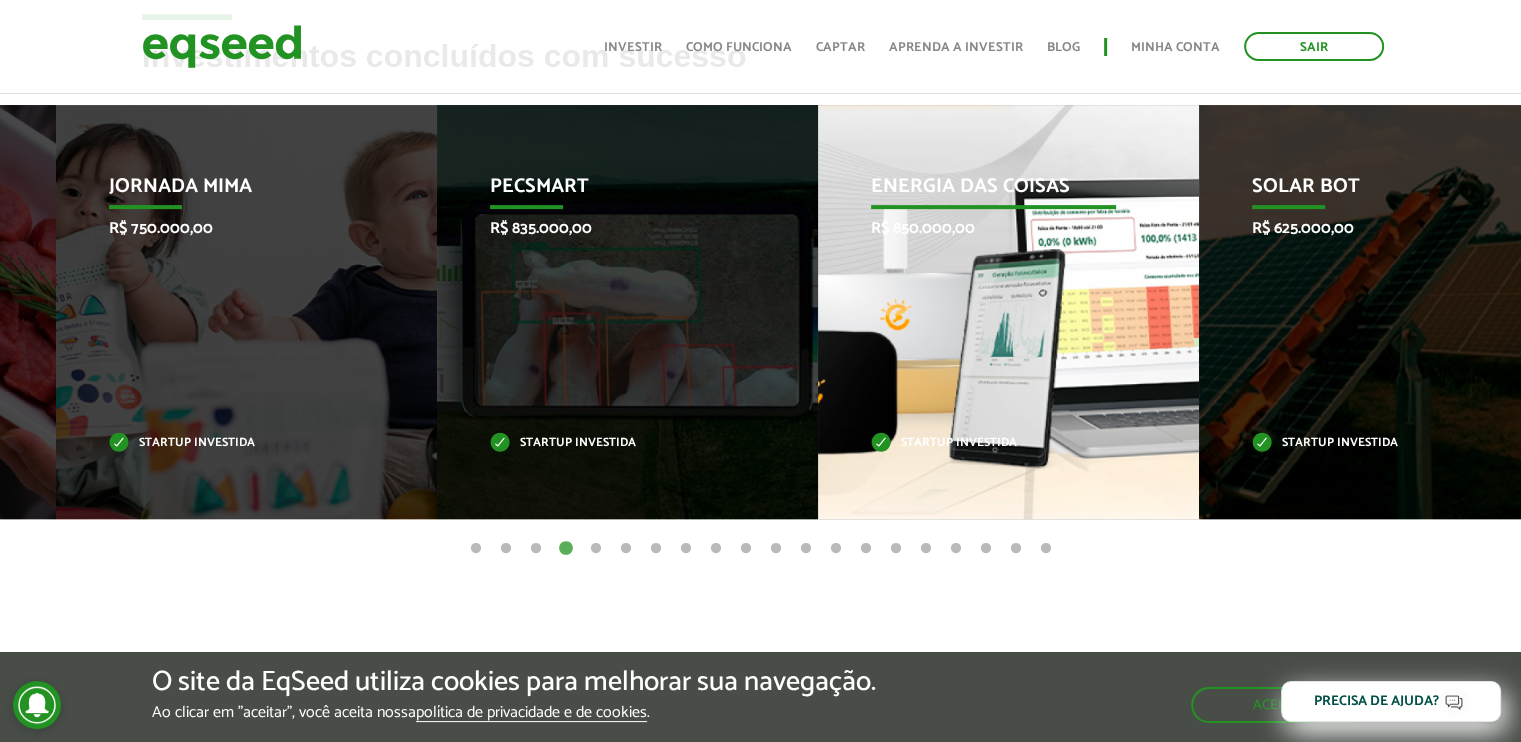 drag, startPoint x: 991, startPoint y: 330, endPoint x: 453, endPoint y: 381, distance: 540.41187 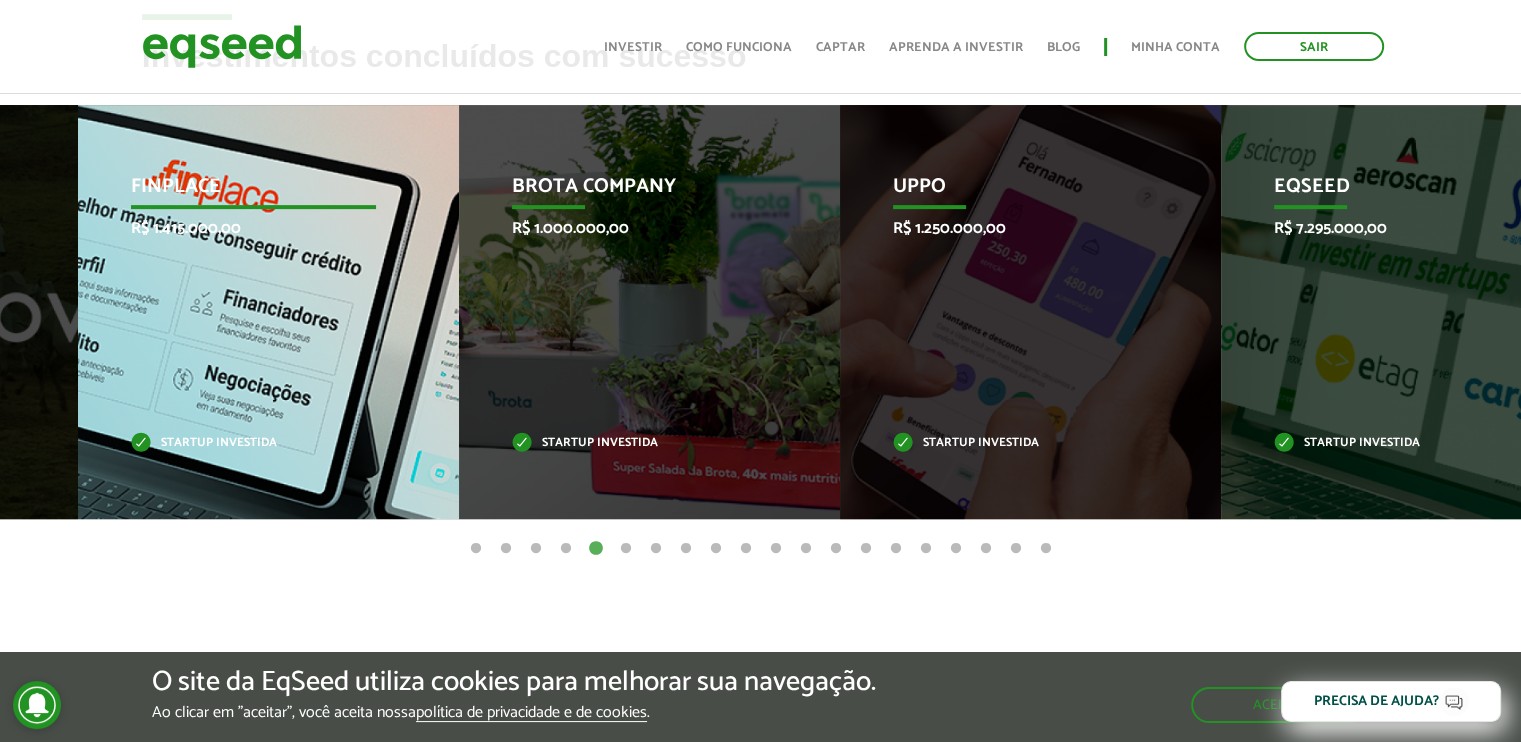 drag, startPoint x: 1176, startPoint y: 387, endPoint x: 121, endPoint y: 480, distance: 1059.0911 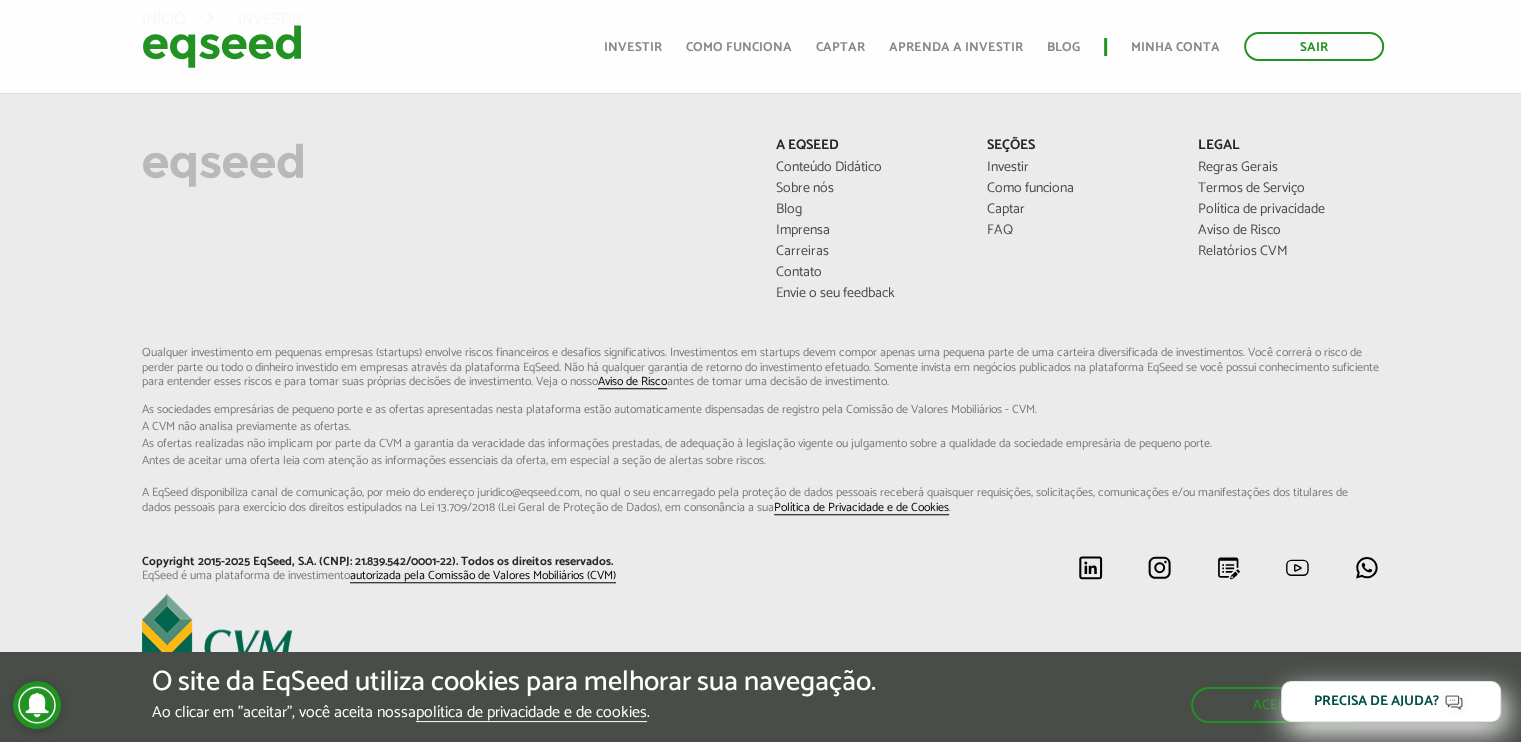 scroll, scrollTop: 1441, scrollLeft: 0, axis: vertical 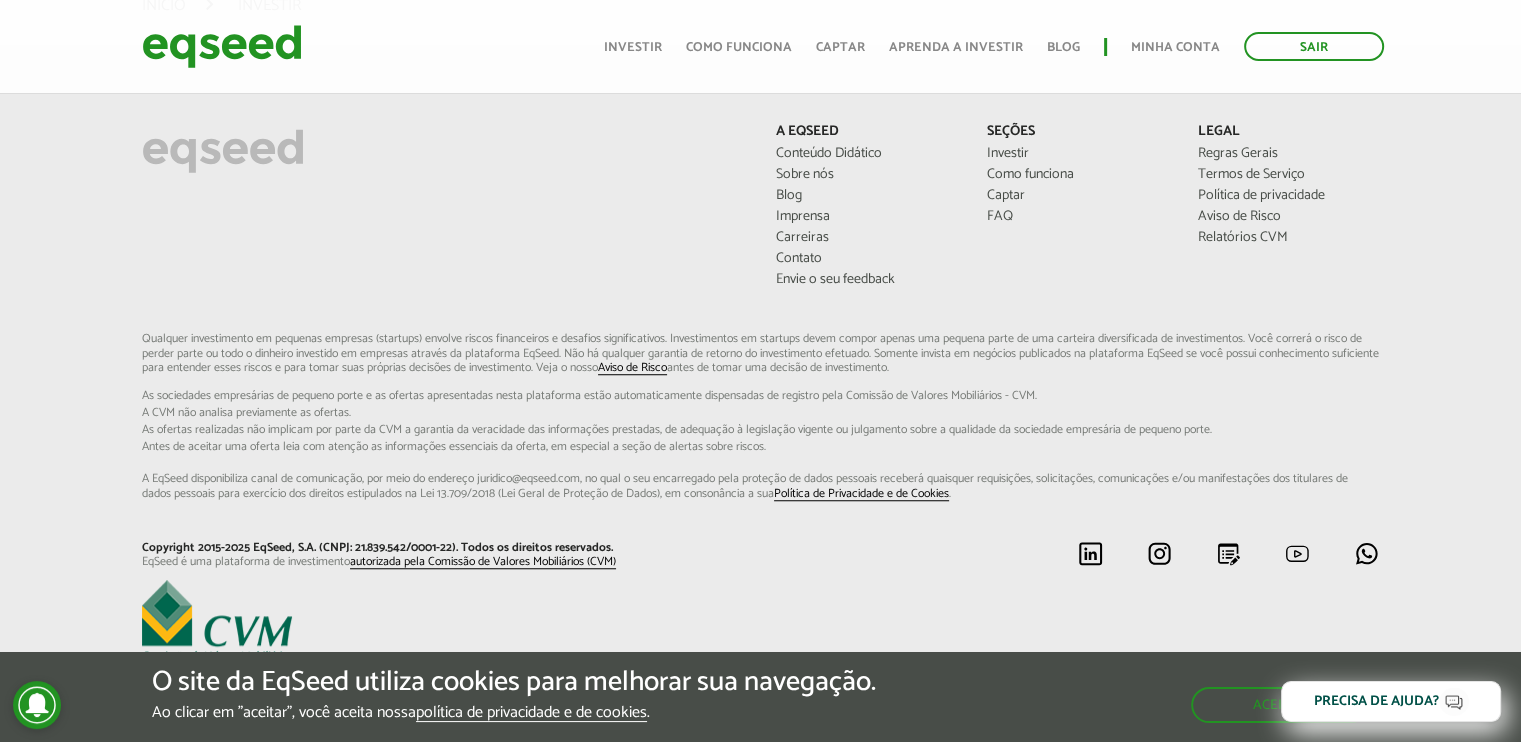 click on "Início
Investir
Como funciona
Captar
Aprenda a investir
Blog
Minha conta
Sair" at bounding box center [994, 46] 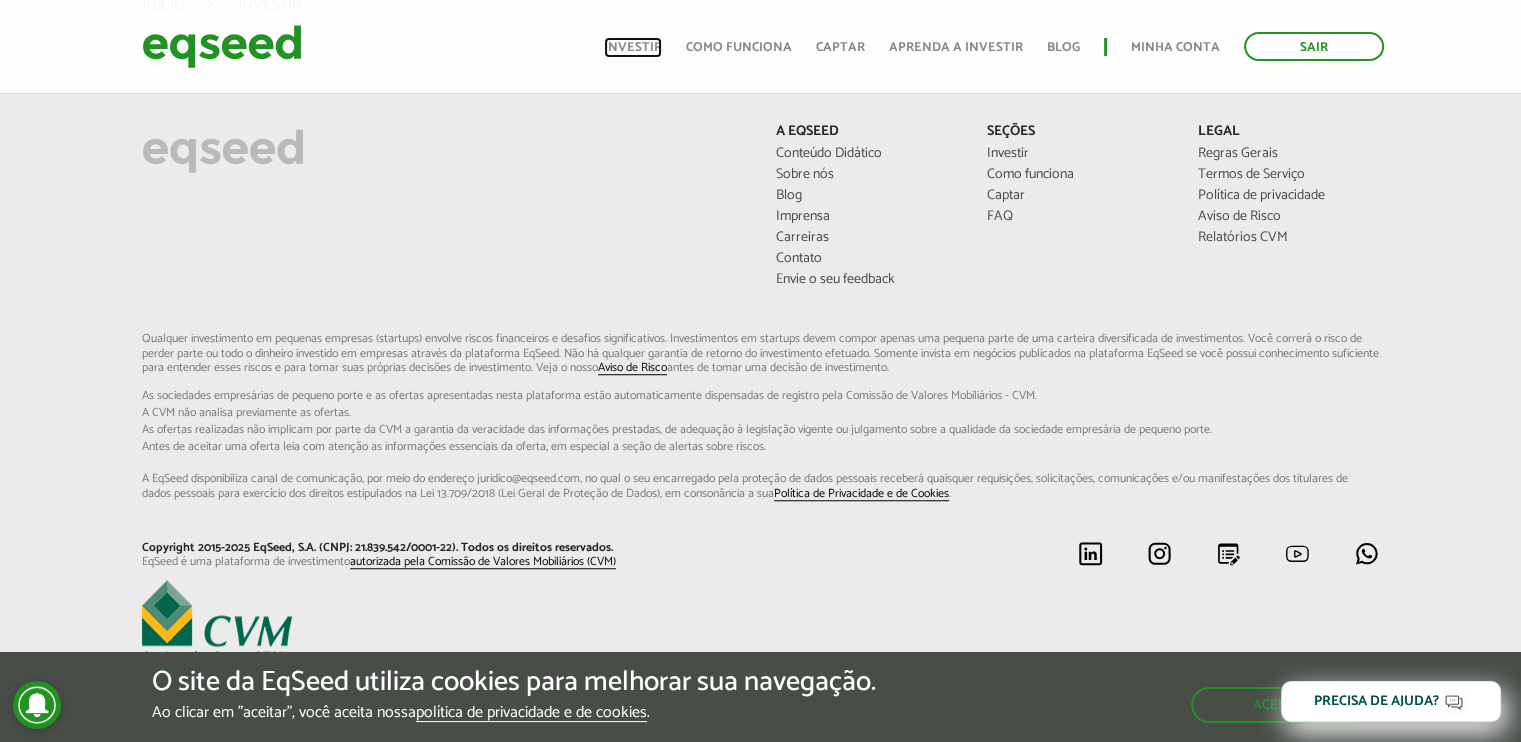 click on "Investir" at bounding box center (633, 47) 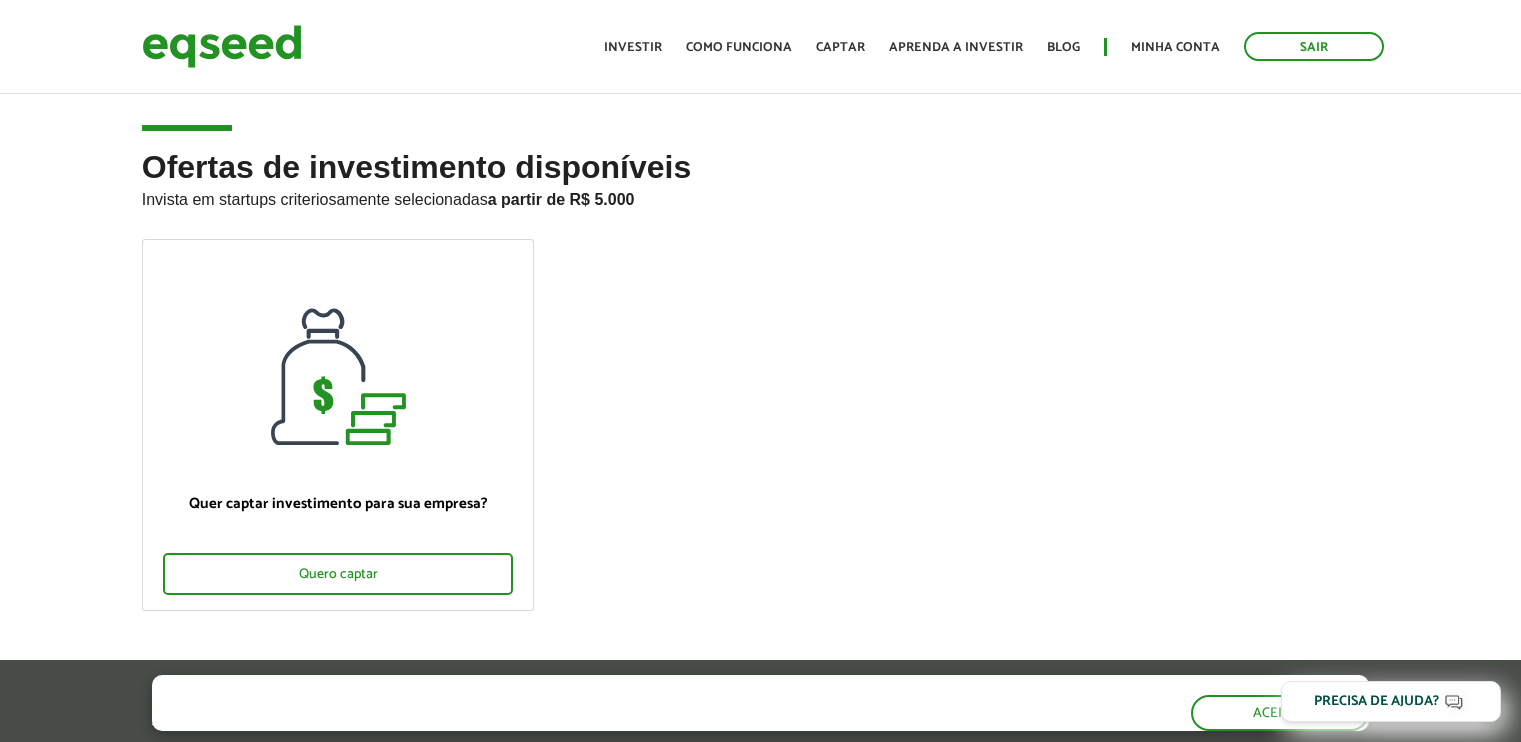 scroll, scrollTop: 0, scrollLeft: 0, axis: both 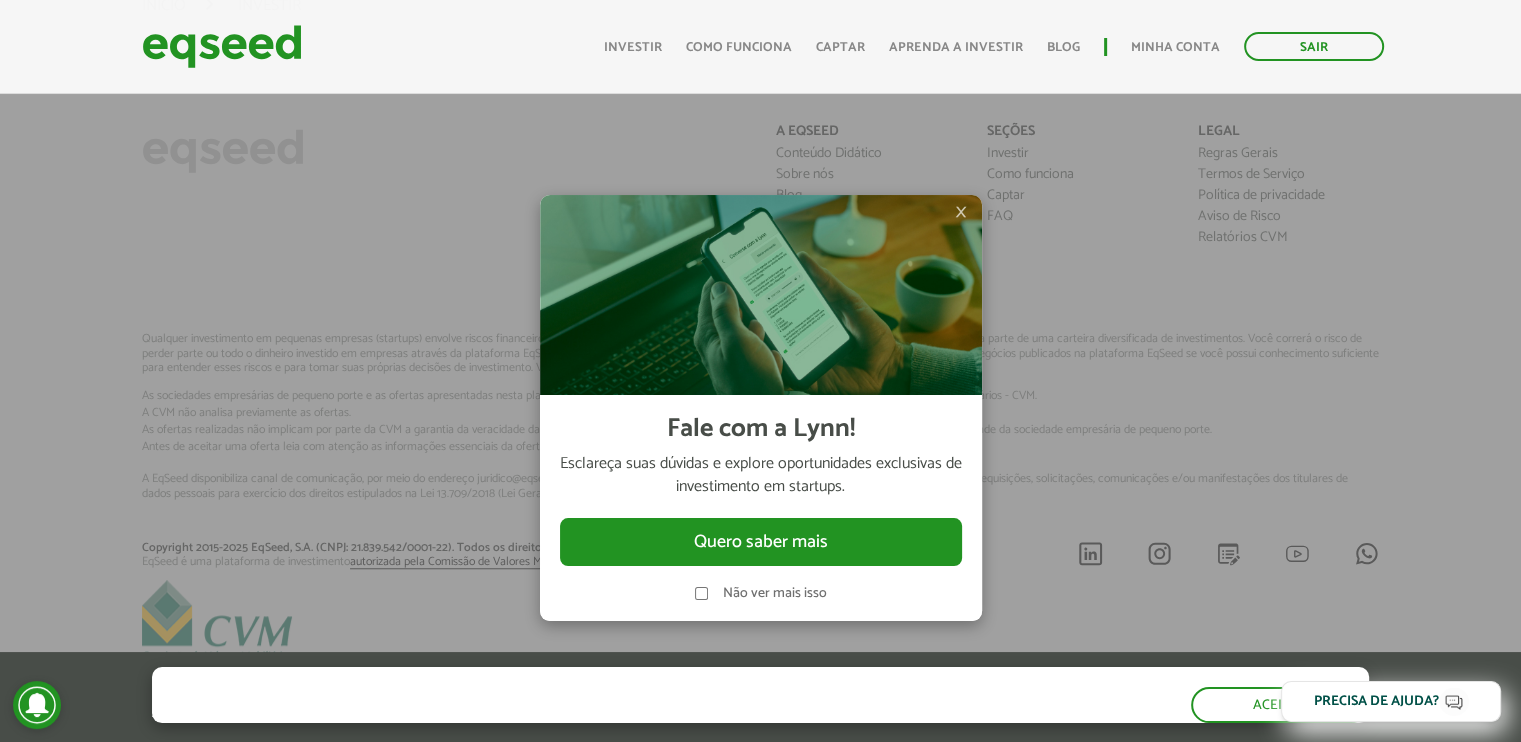 click at bounding box center (761, 295) 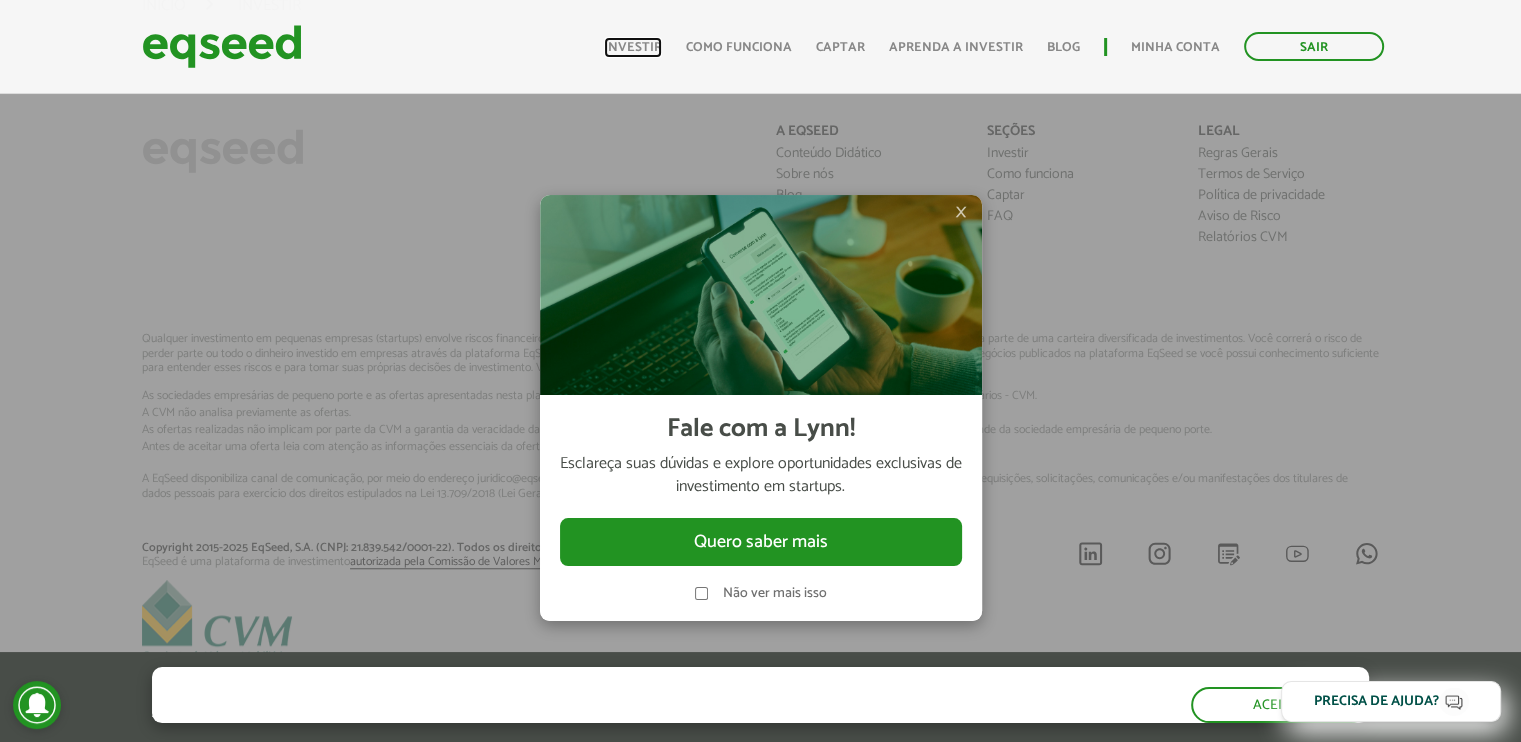 click on "Investir" at bounding box center (633, 47) 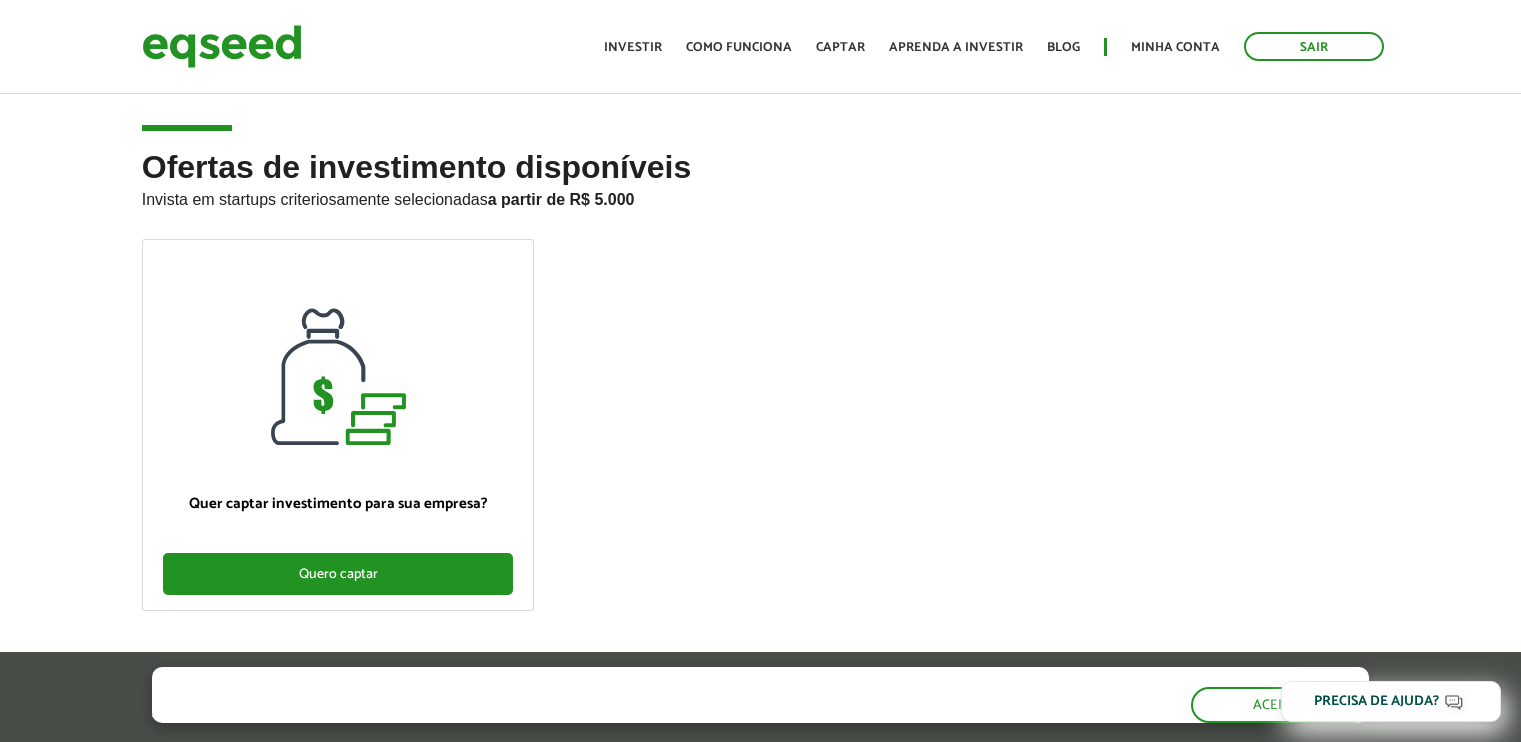 scroll, scrollTop: 0, scrollLeft: 0, axis: both 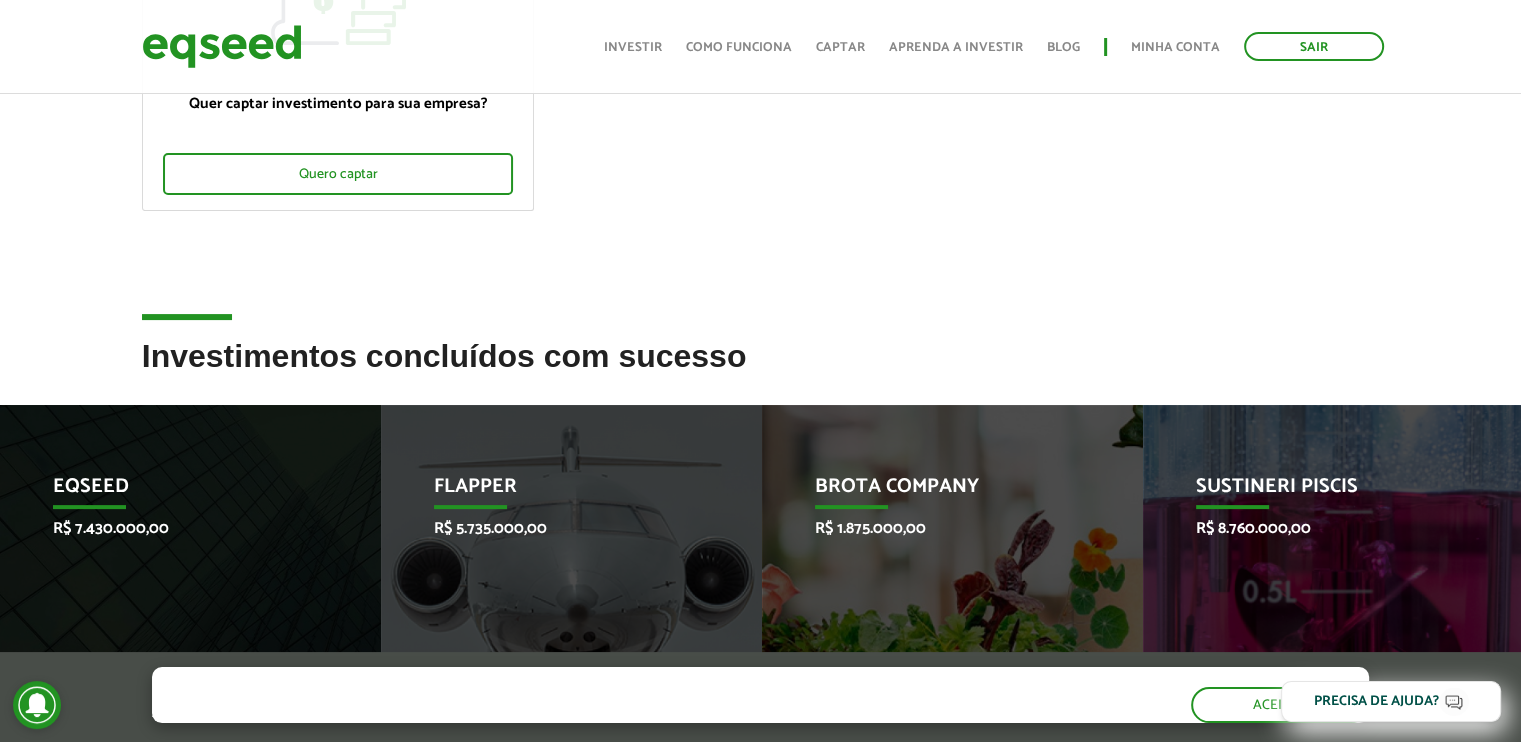 click on "Investimentos concluídos com sucesso" at bounding box center (761, 371) 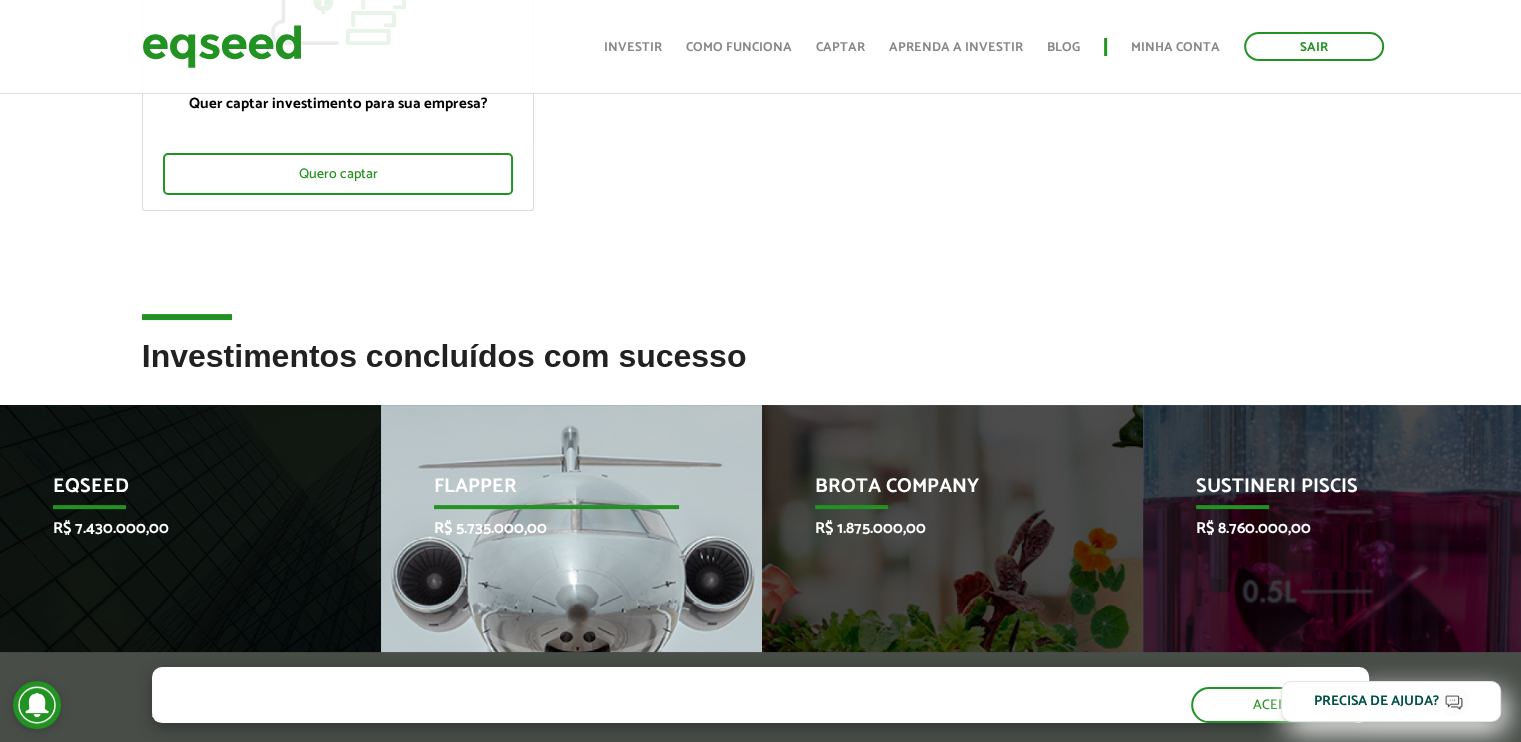 click on "R$ 5.735.000,00" at bounding box center (557, 528) 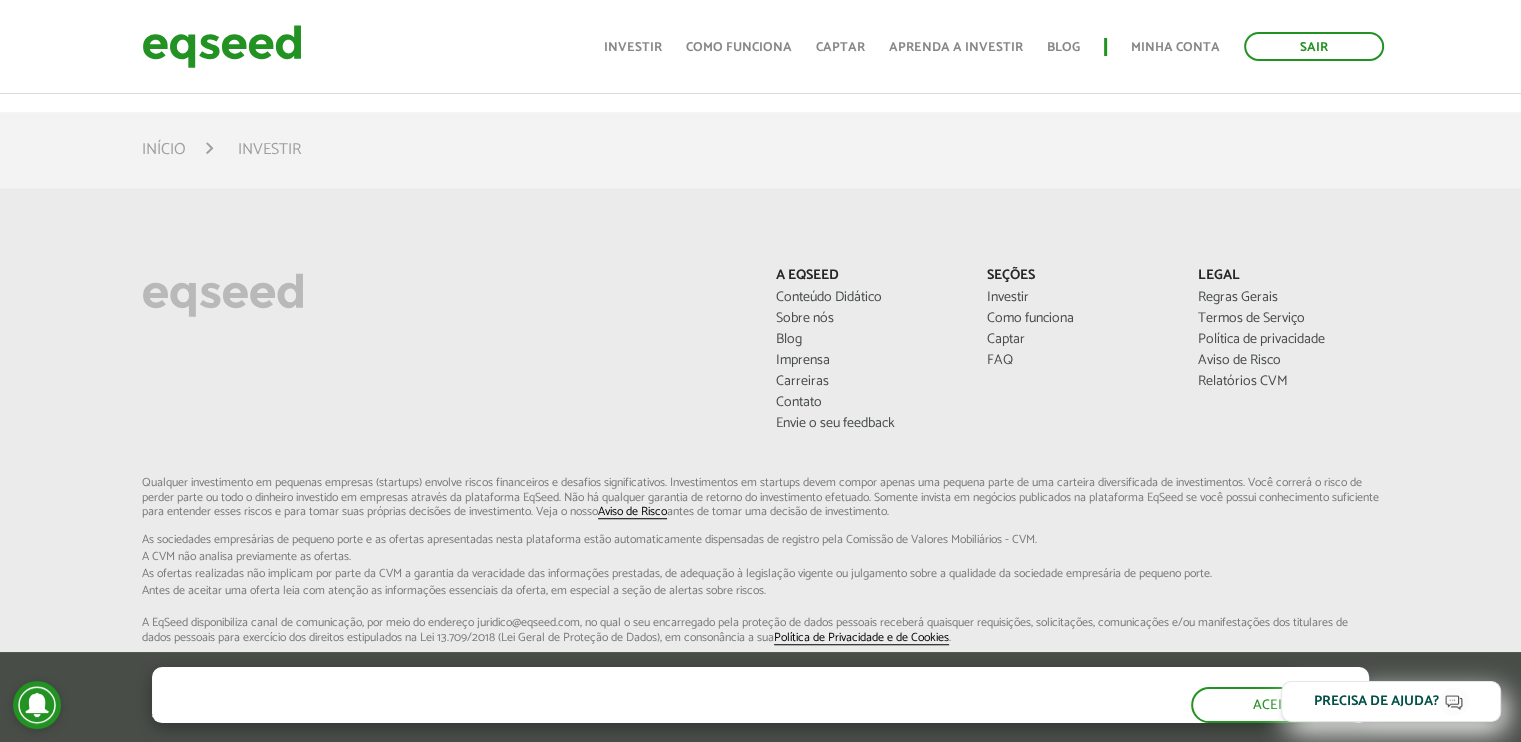 scroll, scrollTop: 1300, scrollLeft: 0, axis: vertical 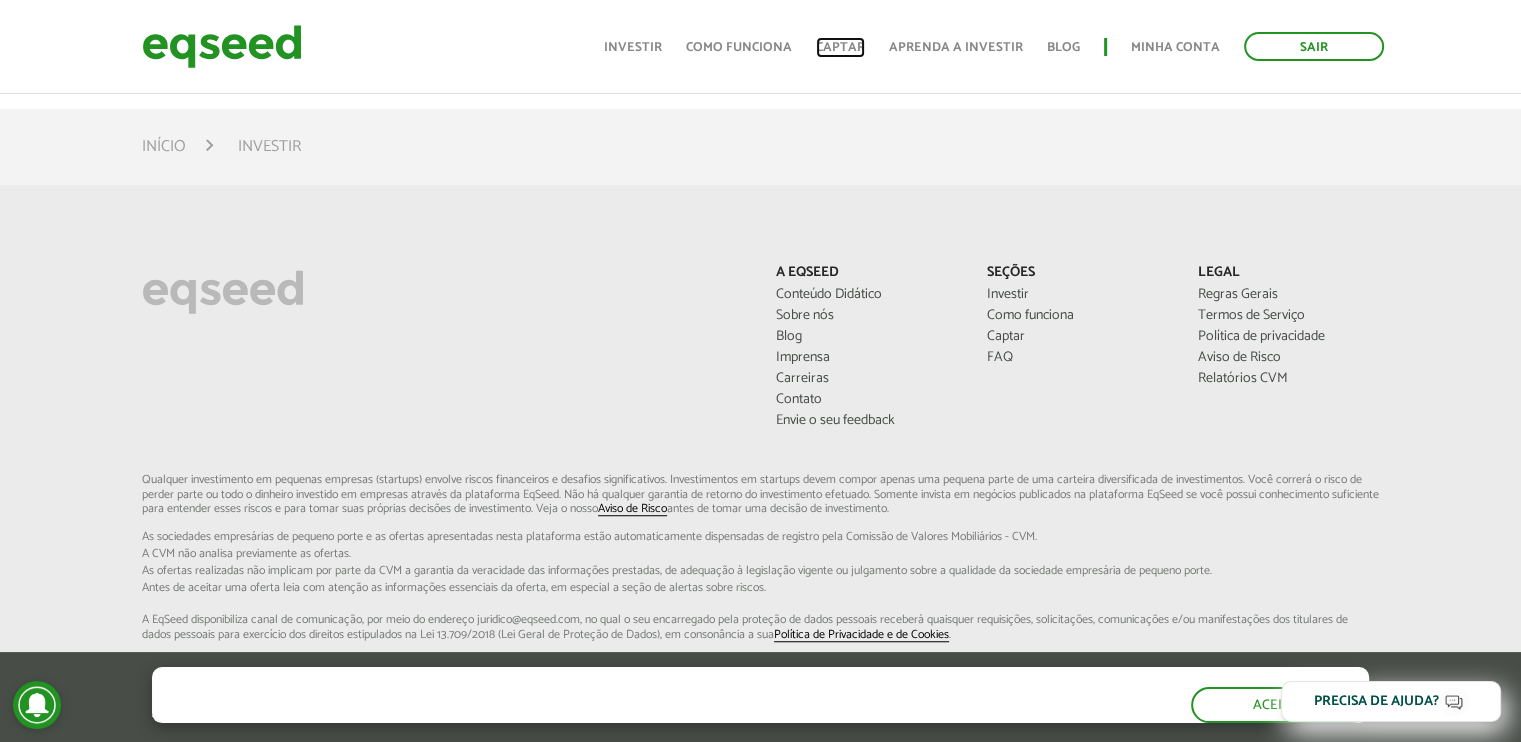 click on "Captar" at bounding box center (840, 47) 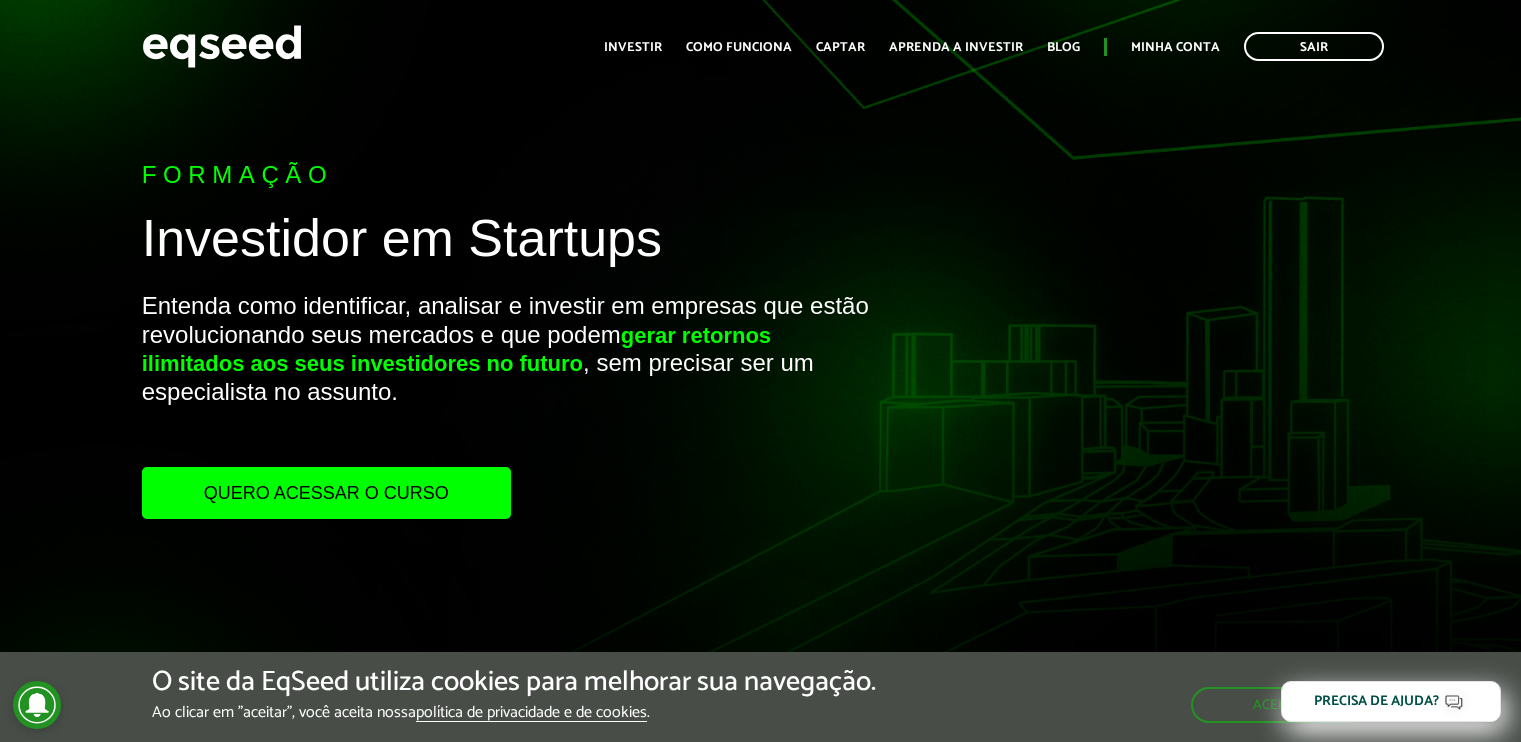 scroll, scrollTop: 0, scrollLeft: 0, axis: both 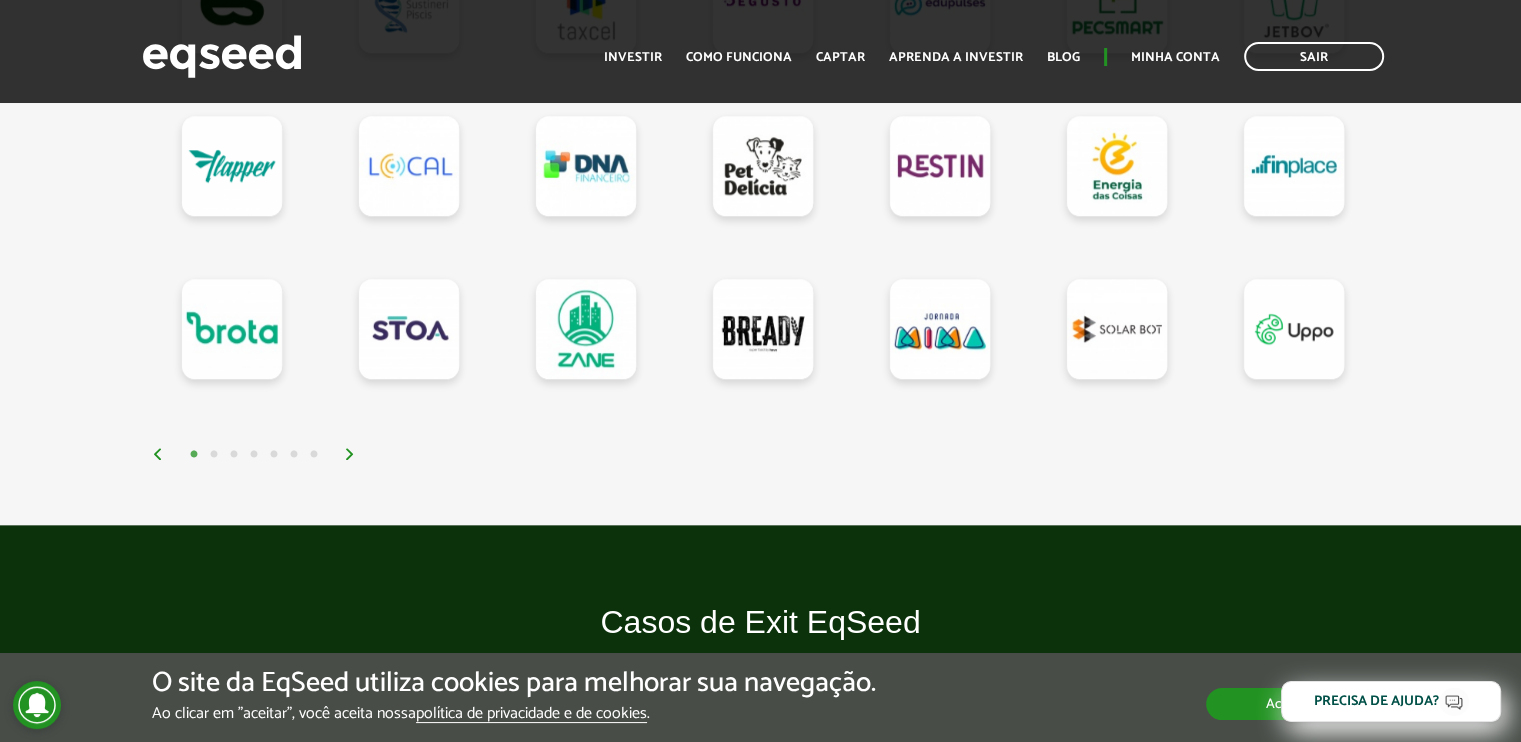 click on "Aceitar" at bounding box center (1287, 704) 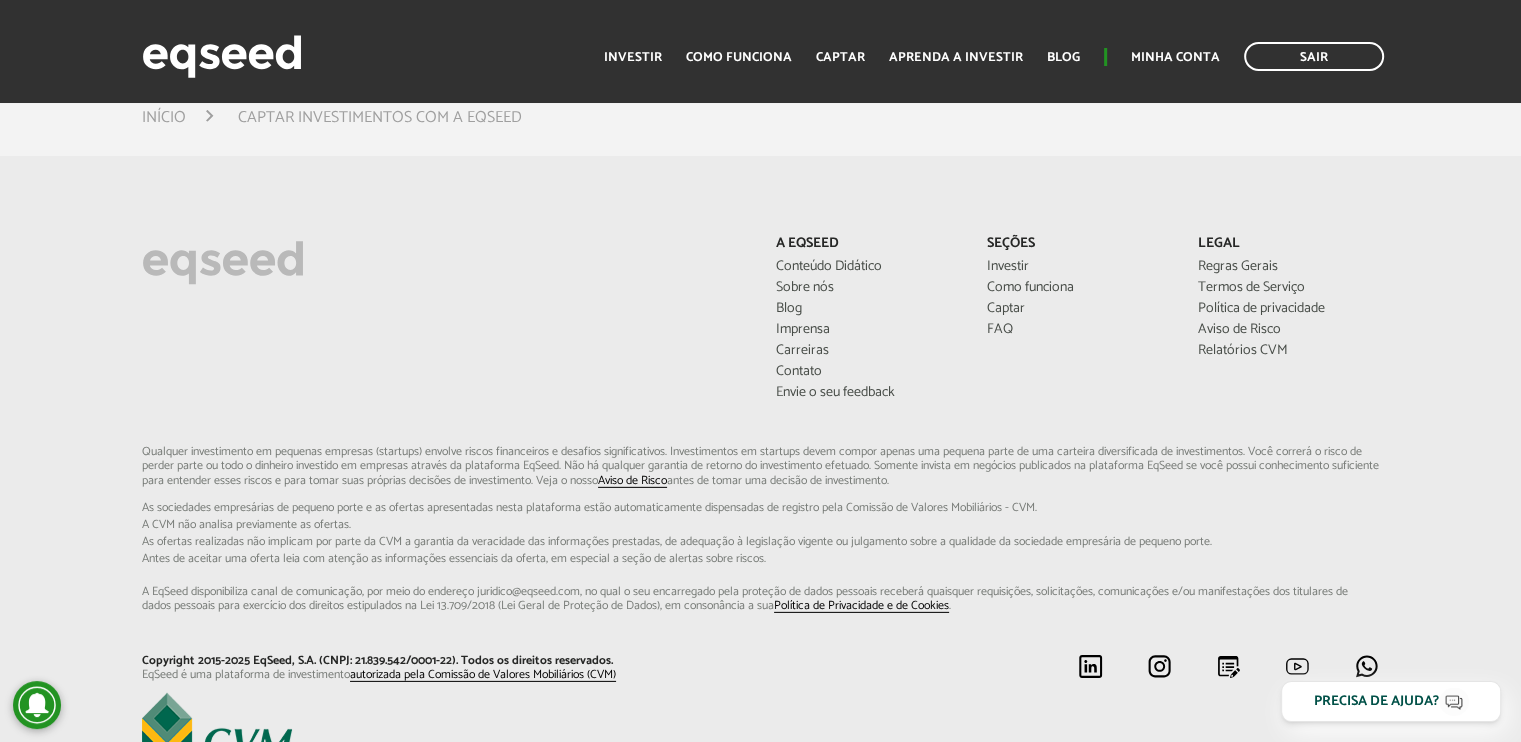 scroll, scrollTop: 6000, scrollLeft: 0, axis: vertical 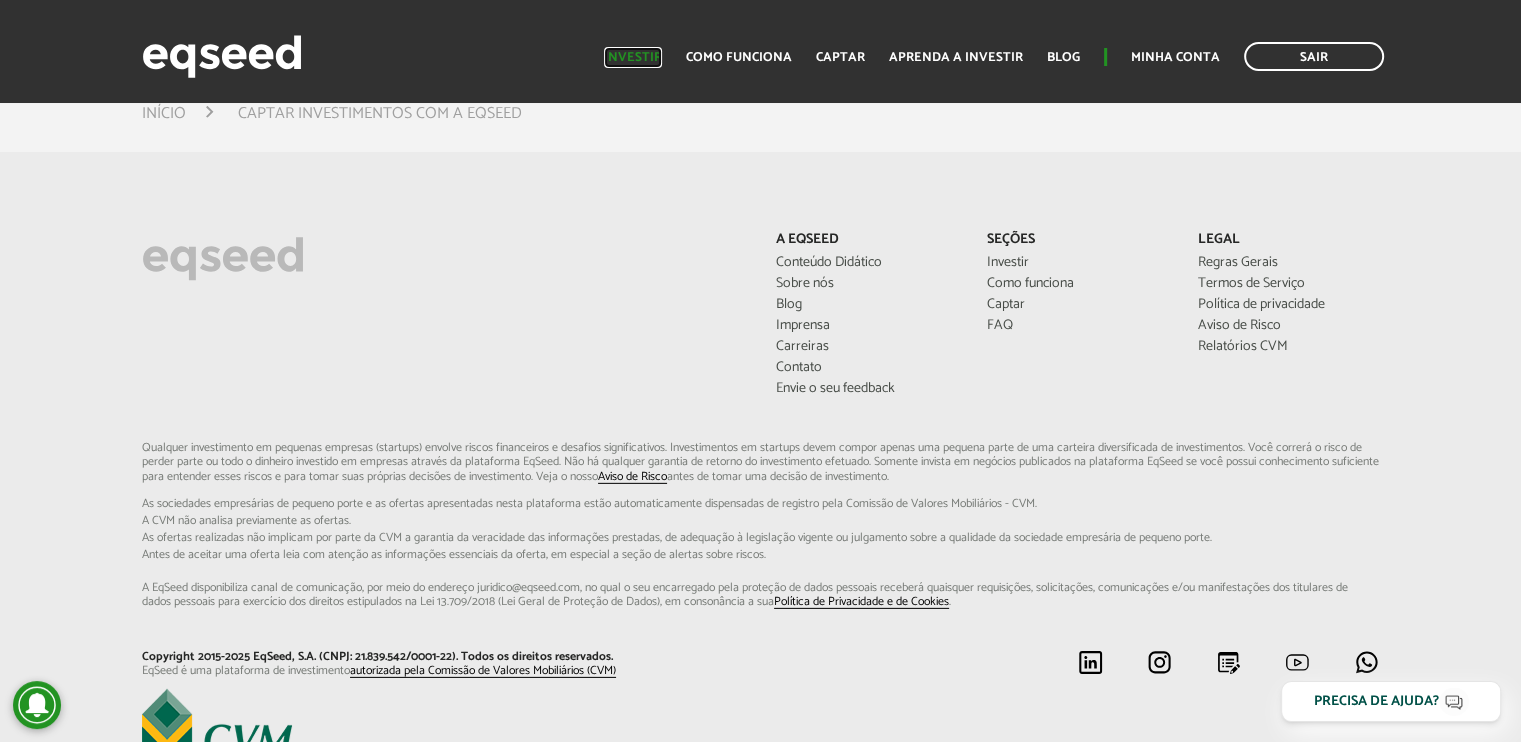 click on "Investir" at bounding box center [633, 57] 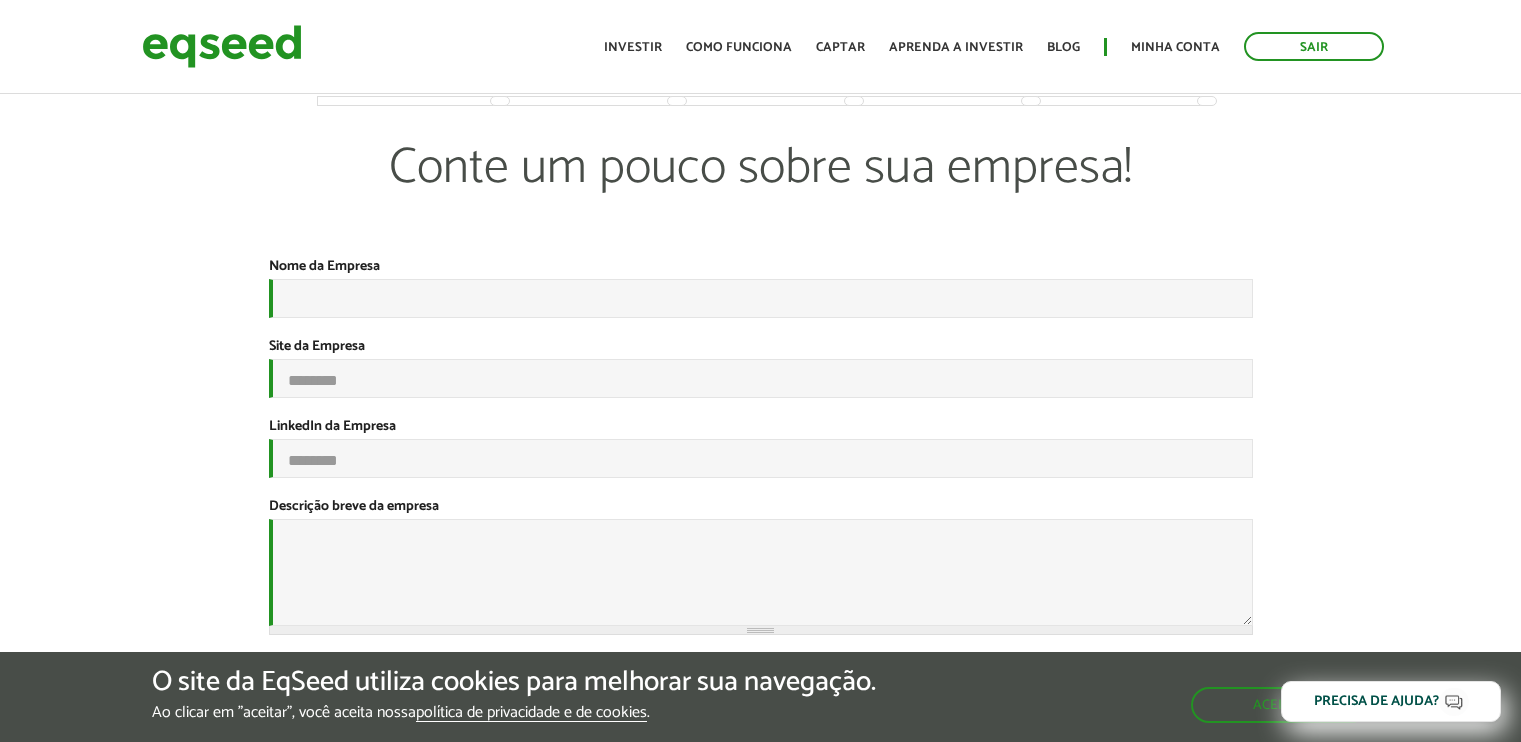 scroll, scrollTop: 0, scrollLeft: 0, axis: both 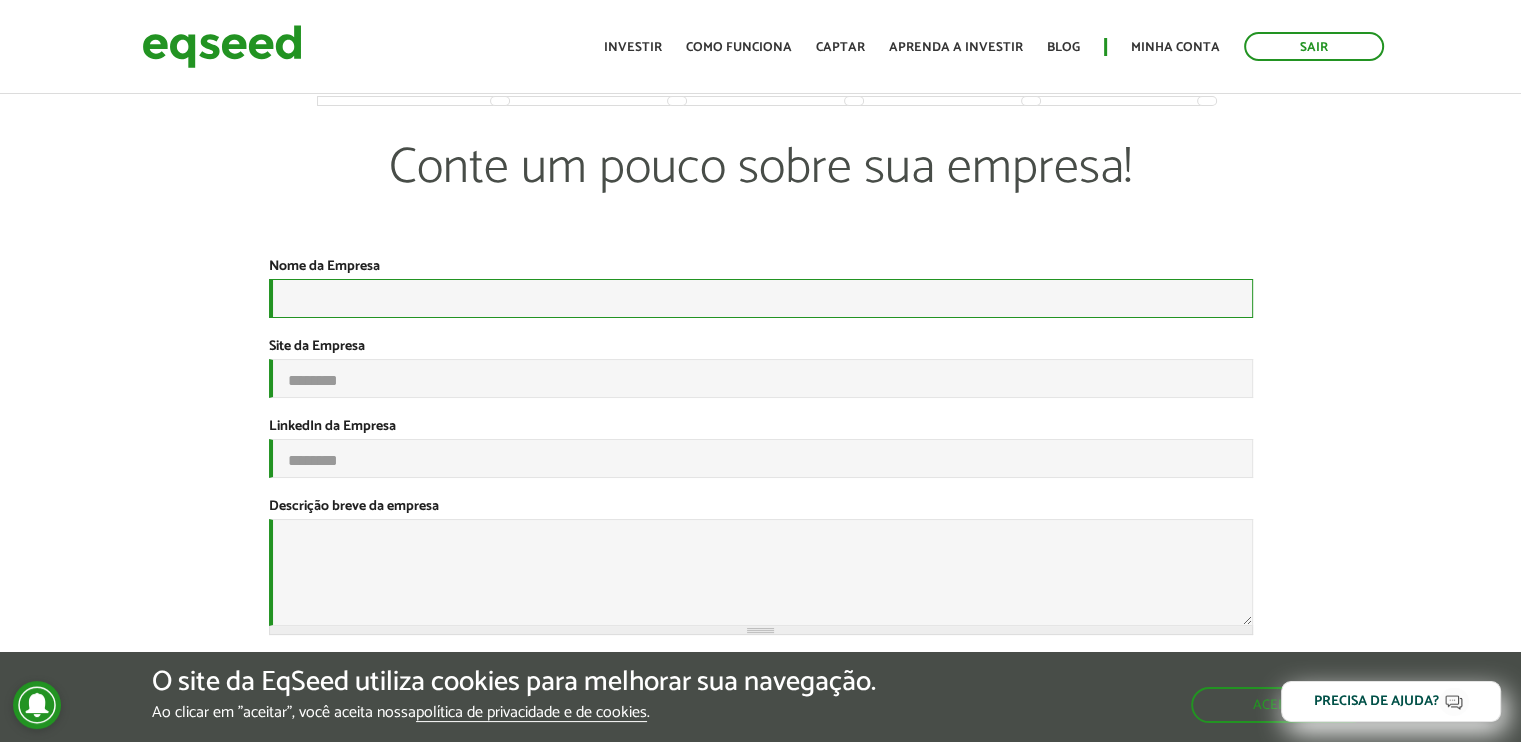 click on "Nome da Empresa  *" at bounding box center [761, 298] 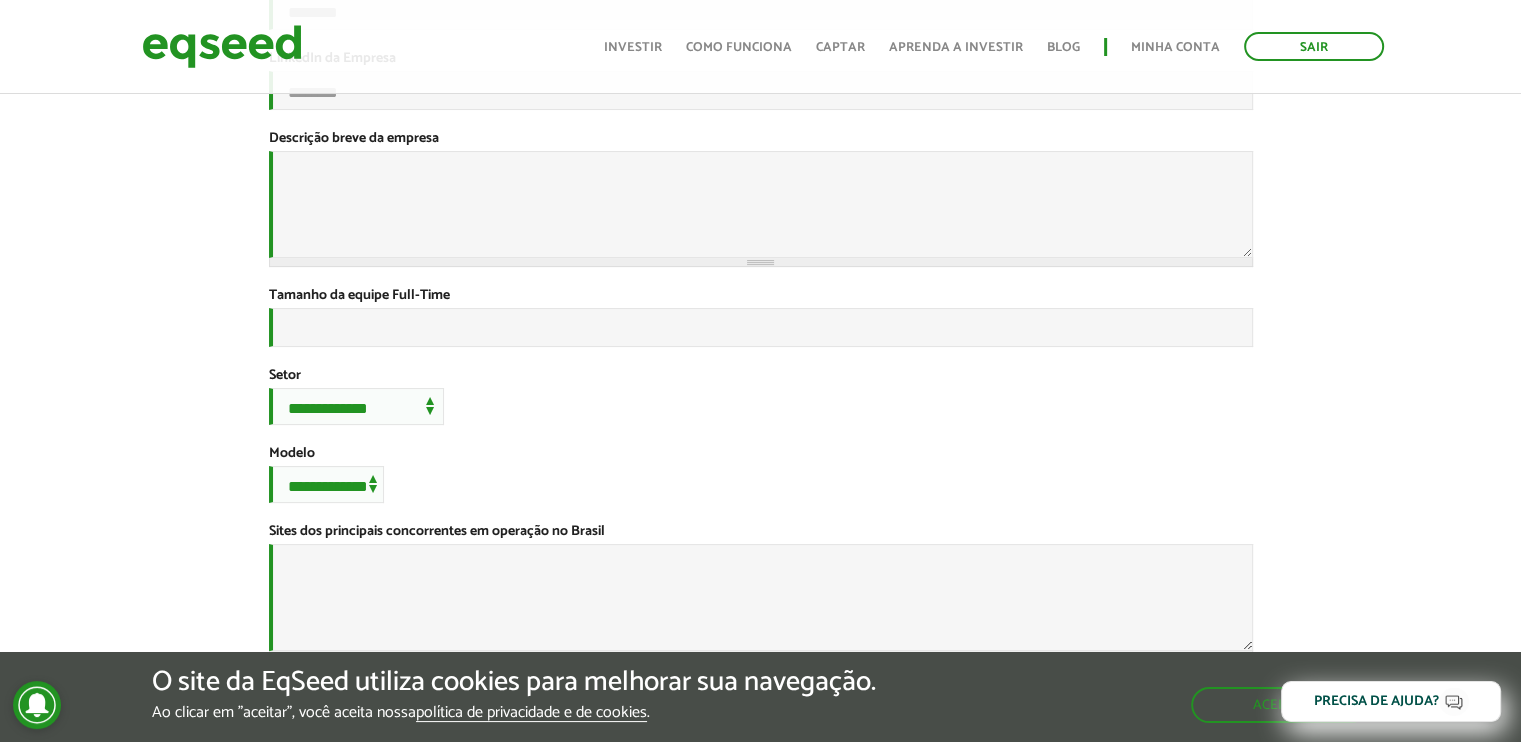 scroll, scrollTop: 400, scrollLeft: 0, axis: vertical 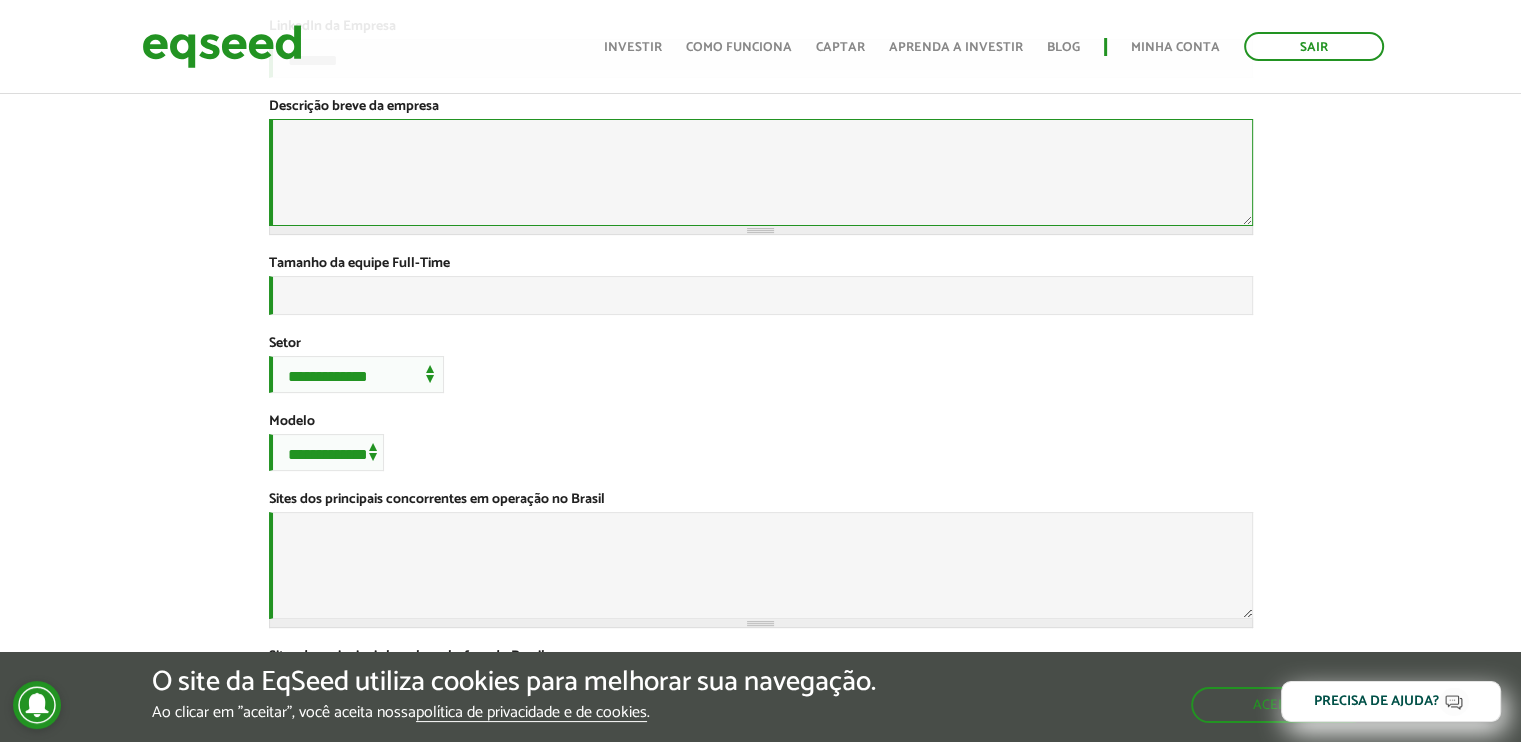click on "Descrição breve da empresa  *" at bounding box center [761, 172] 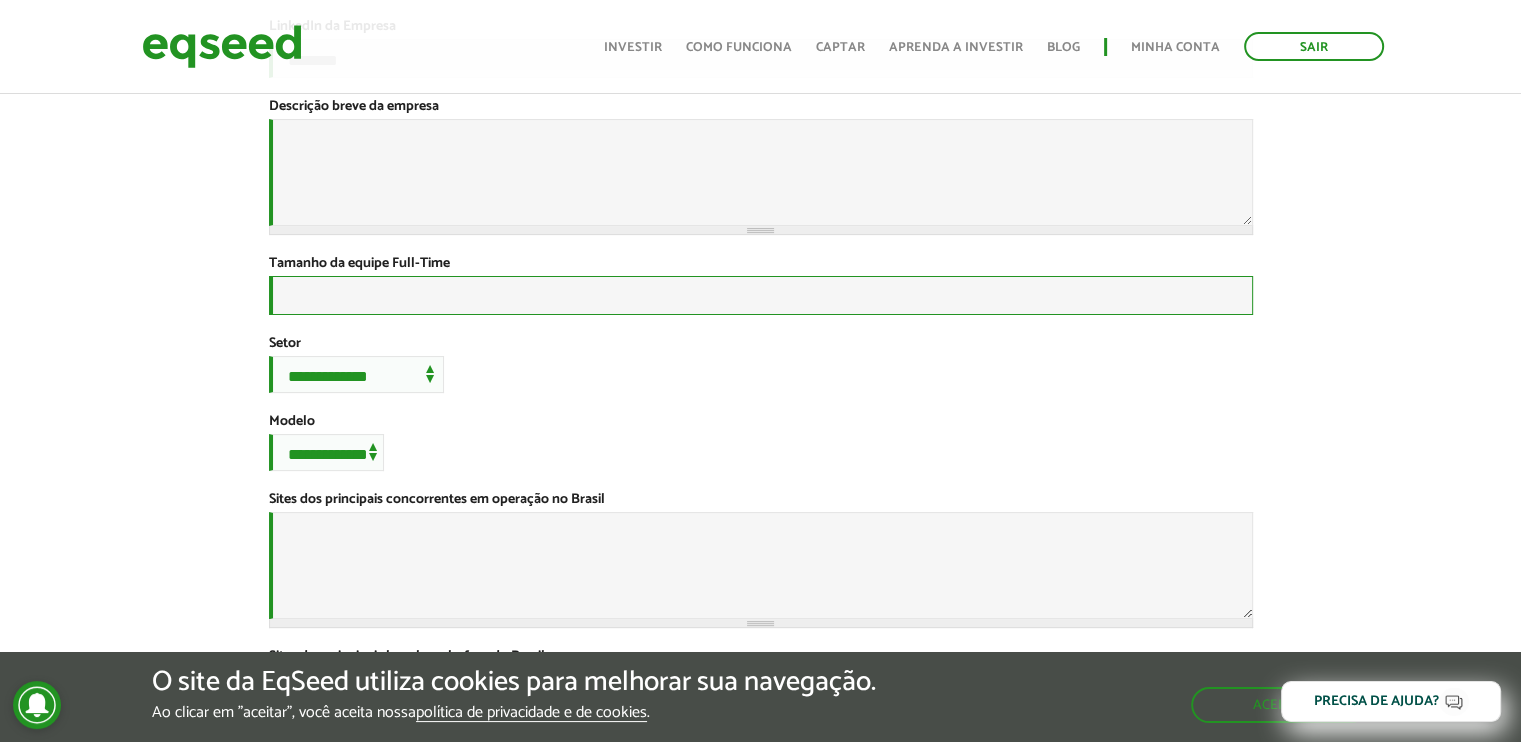click on "Tamanho da equipe Full-Time  *" at bounding box center (761, 295) 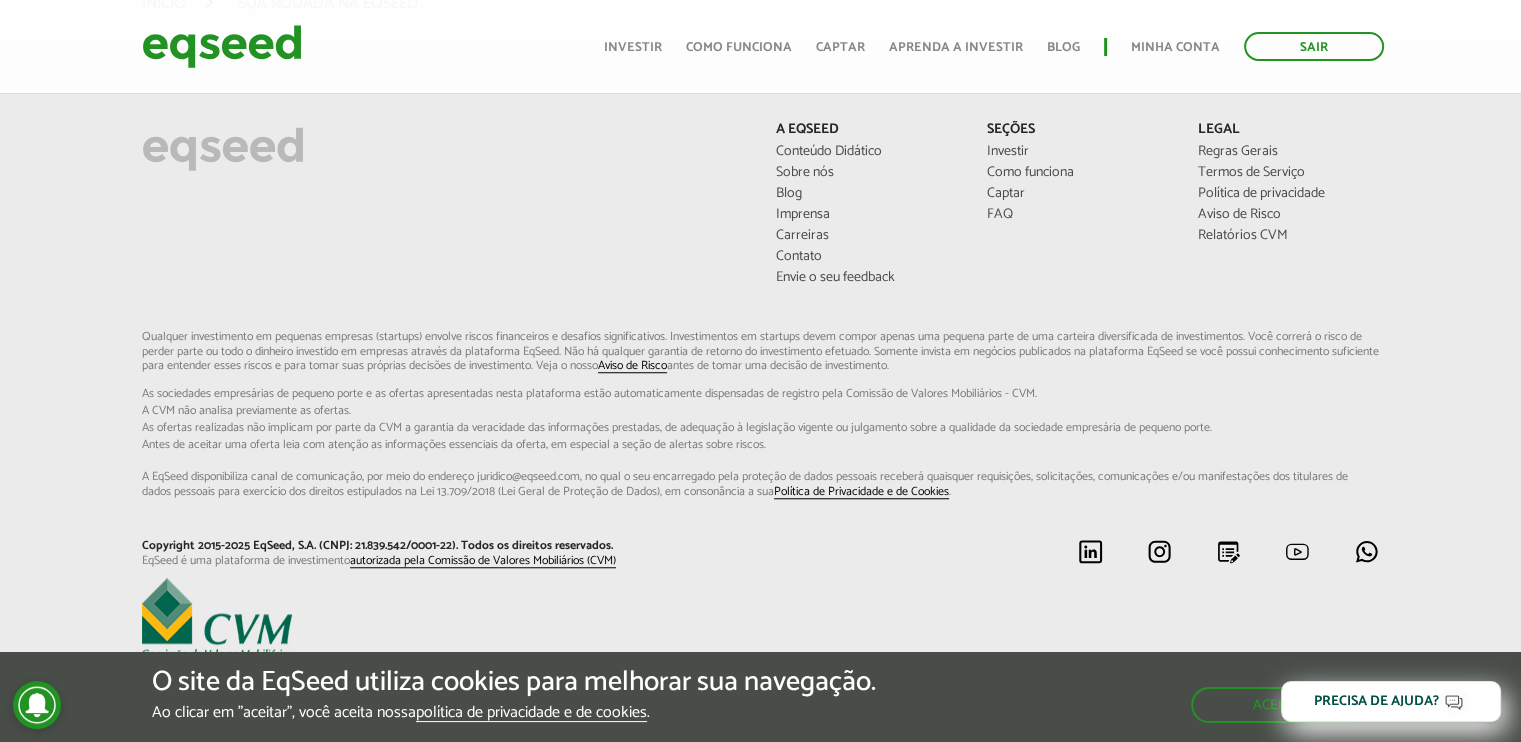 scroll, scrollTop: 1500, scrollLeft: 0, axis: vertical 